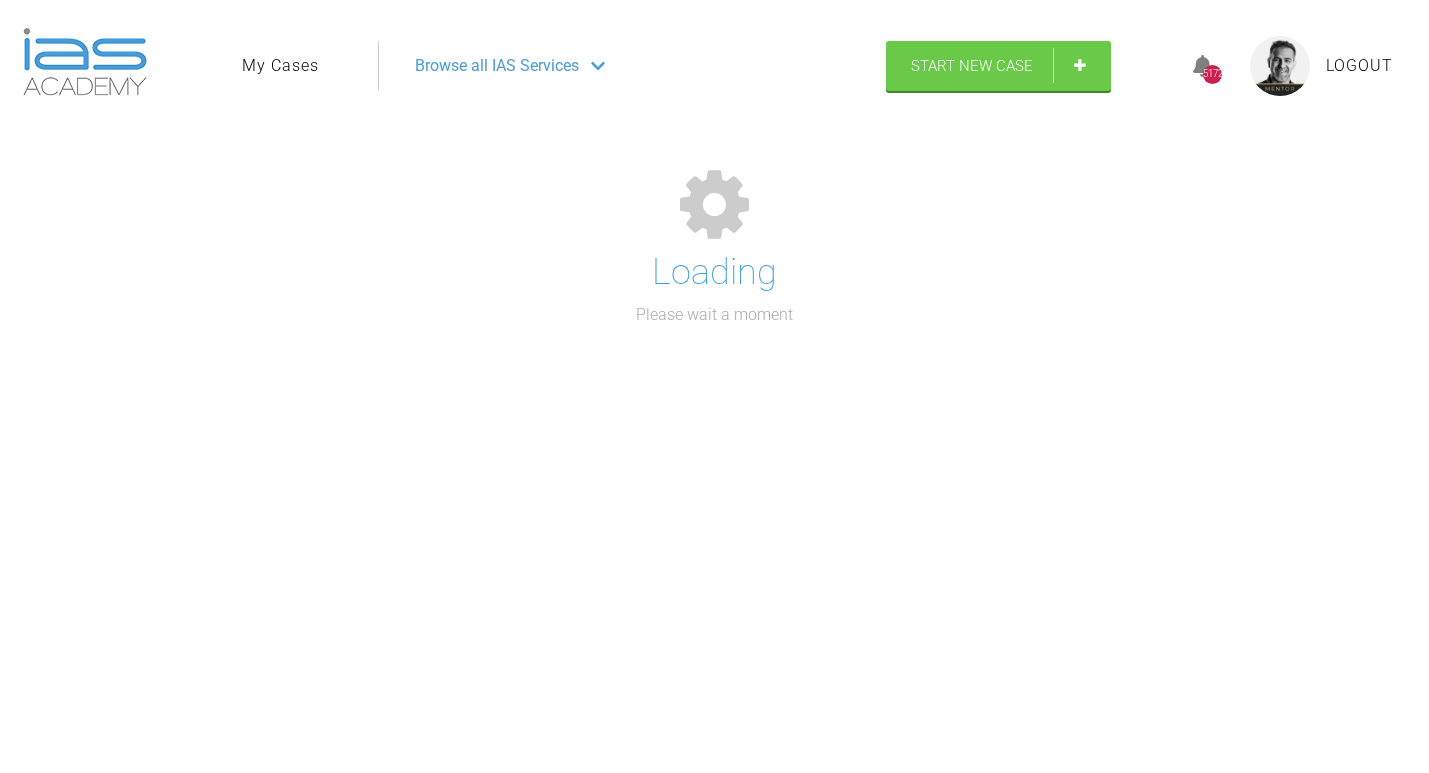 scroll, scrollTop: 0, scrollLeft: 0, axis: both 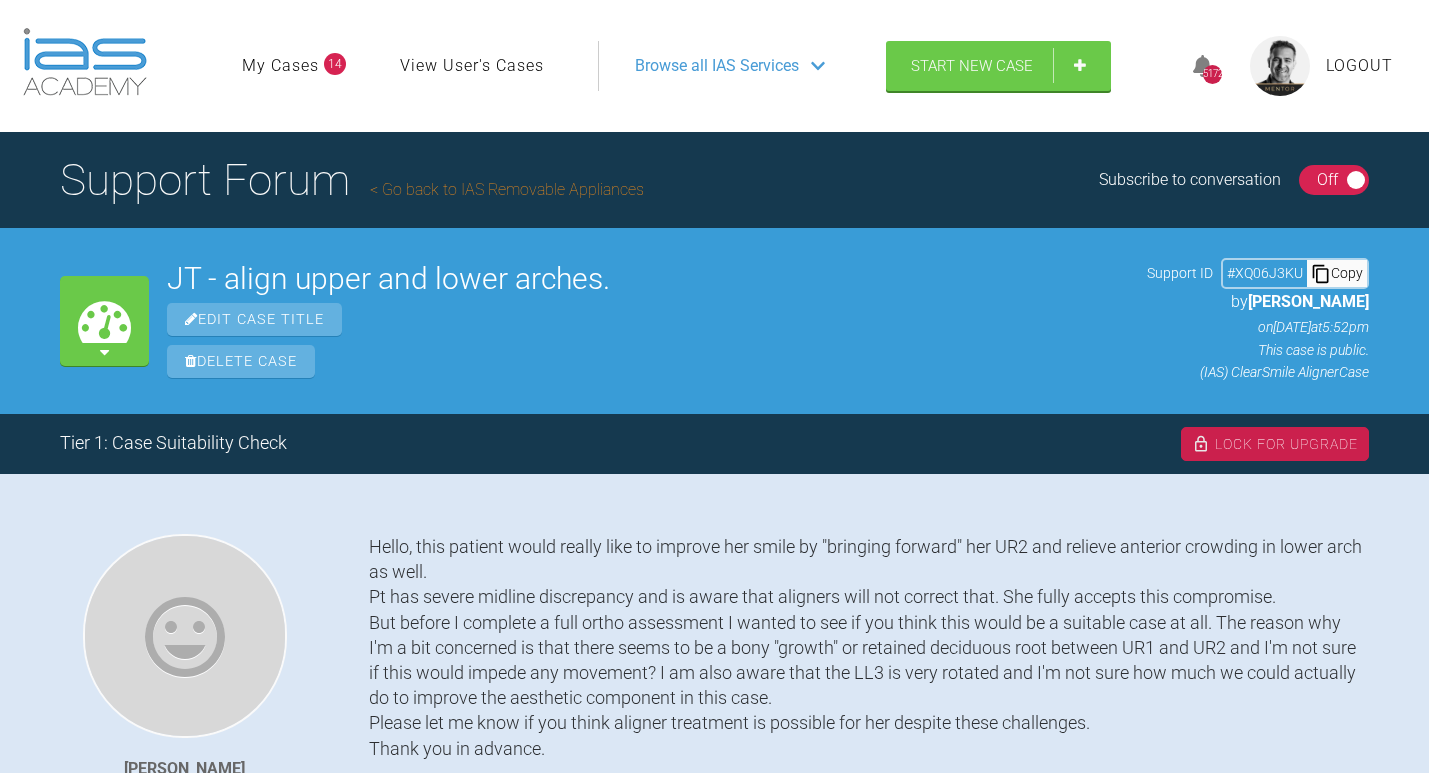 click on "Browse all IAS Services" at bounding box center [717, 66] 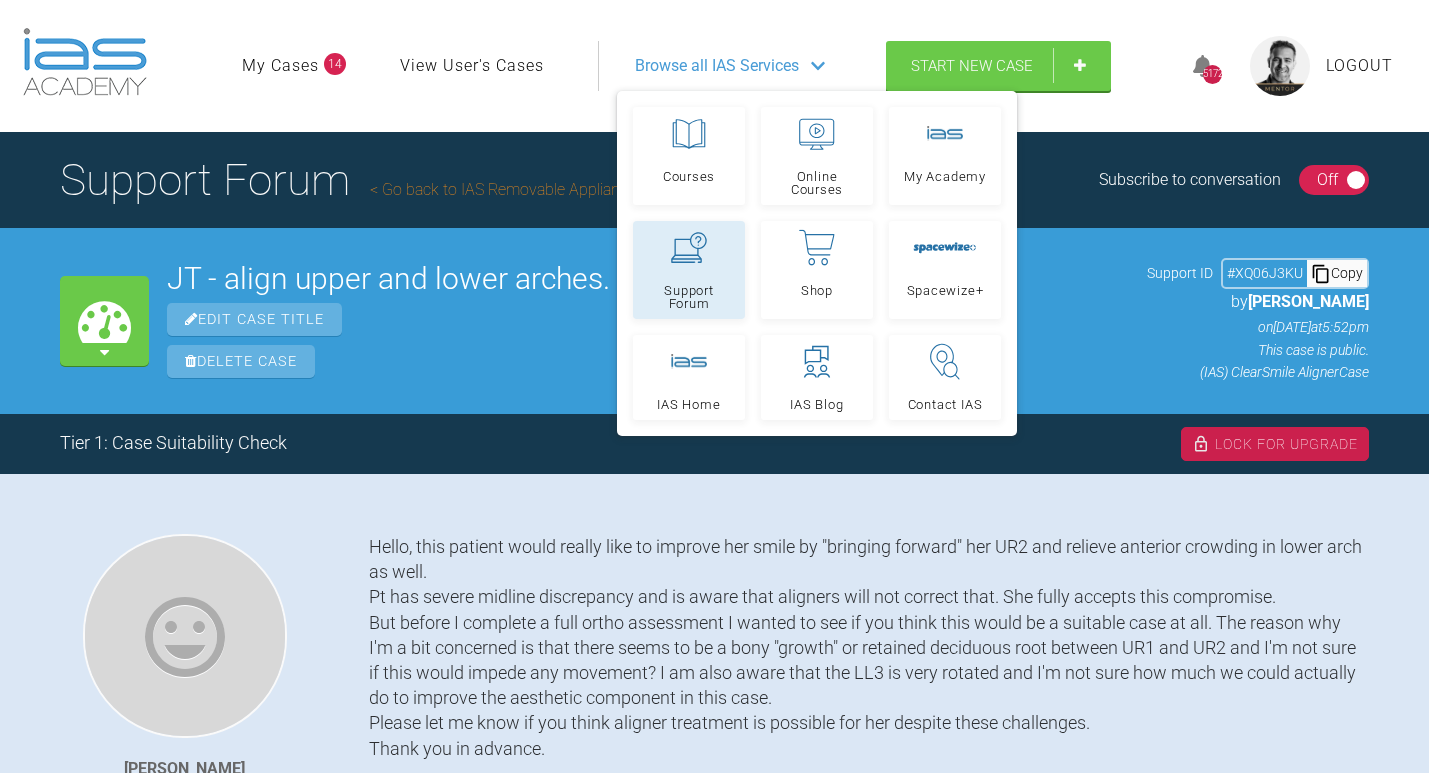 click 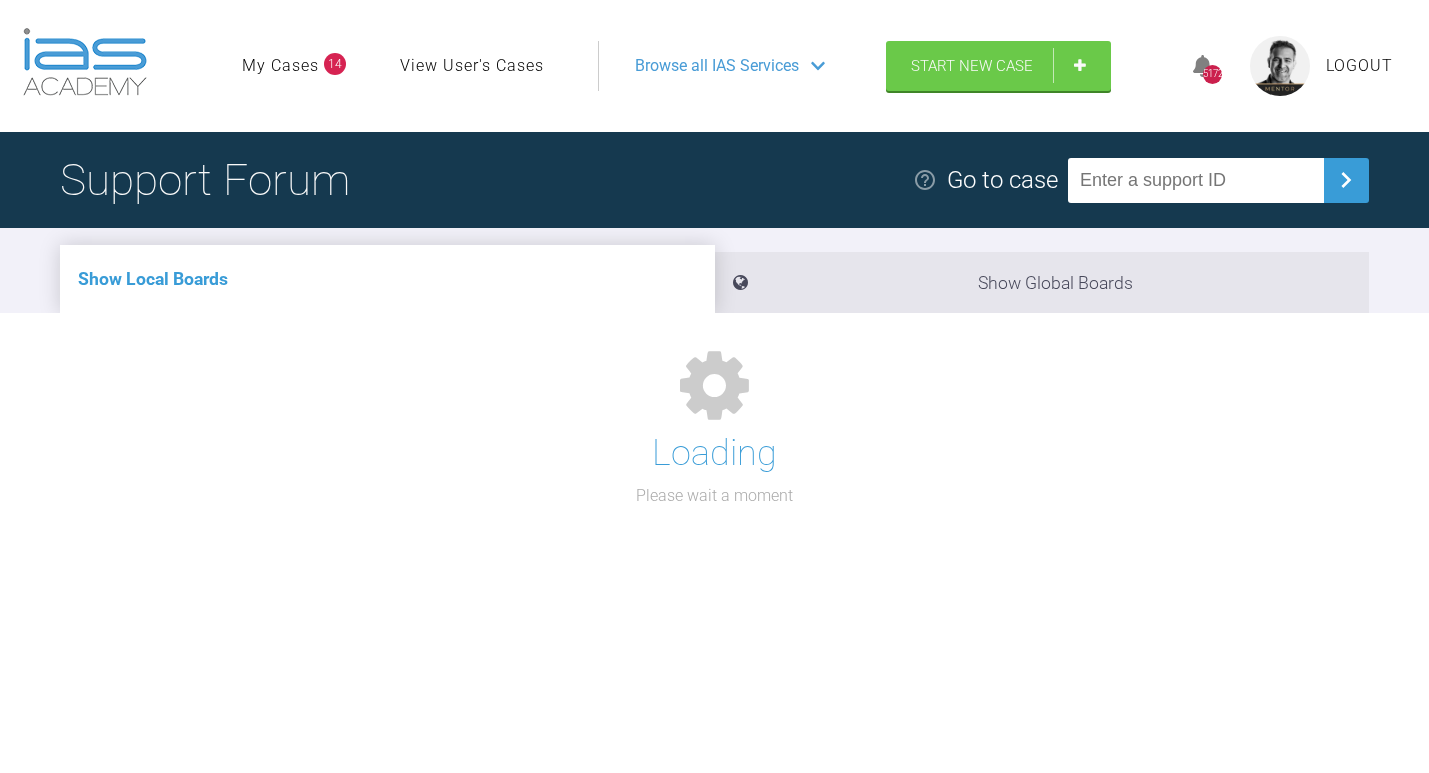 scroll, scrollTop: 0, scrollLeft: 0, axis: both 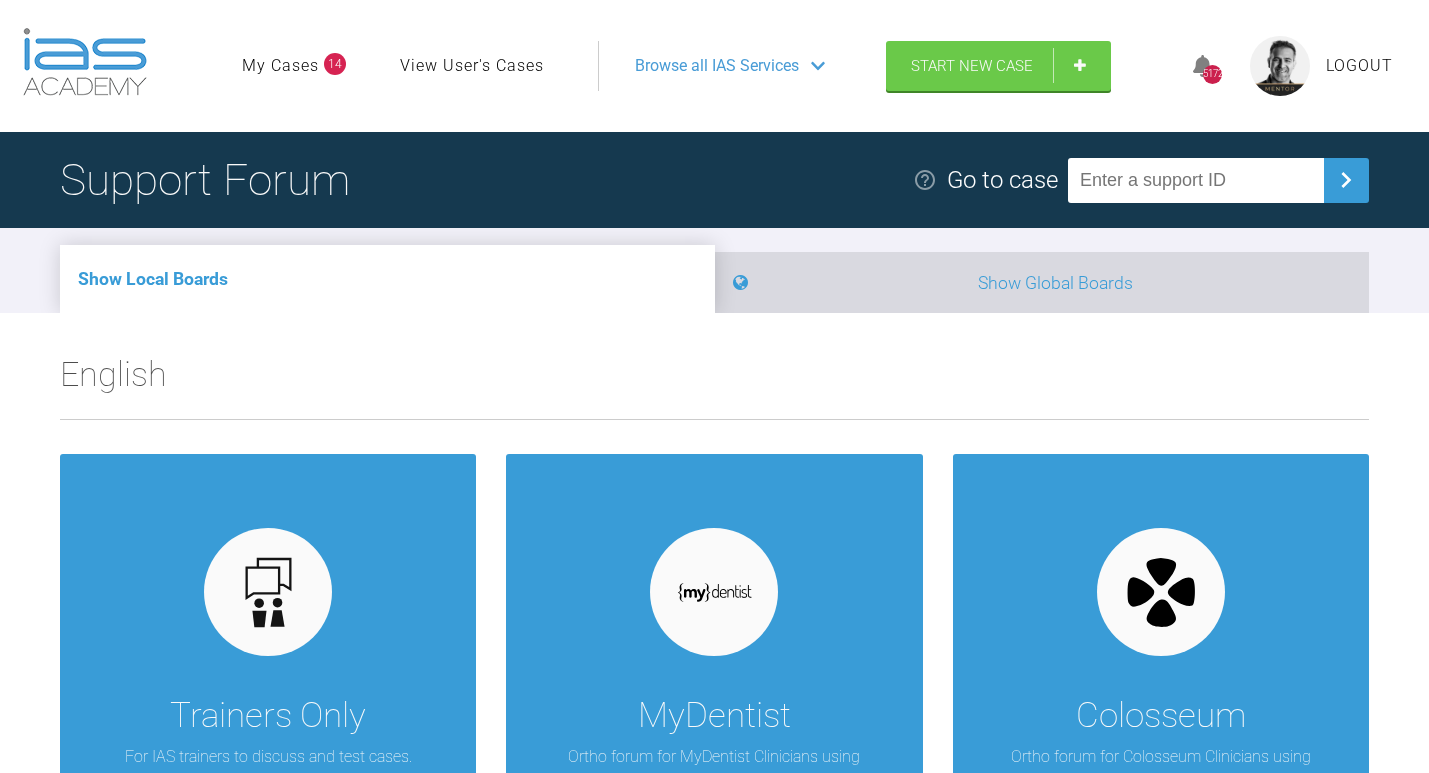 click on "Show Global Boards" at bounding box center (1042, 282) 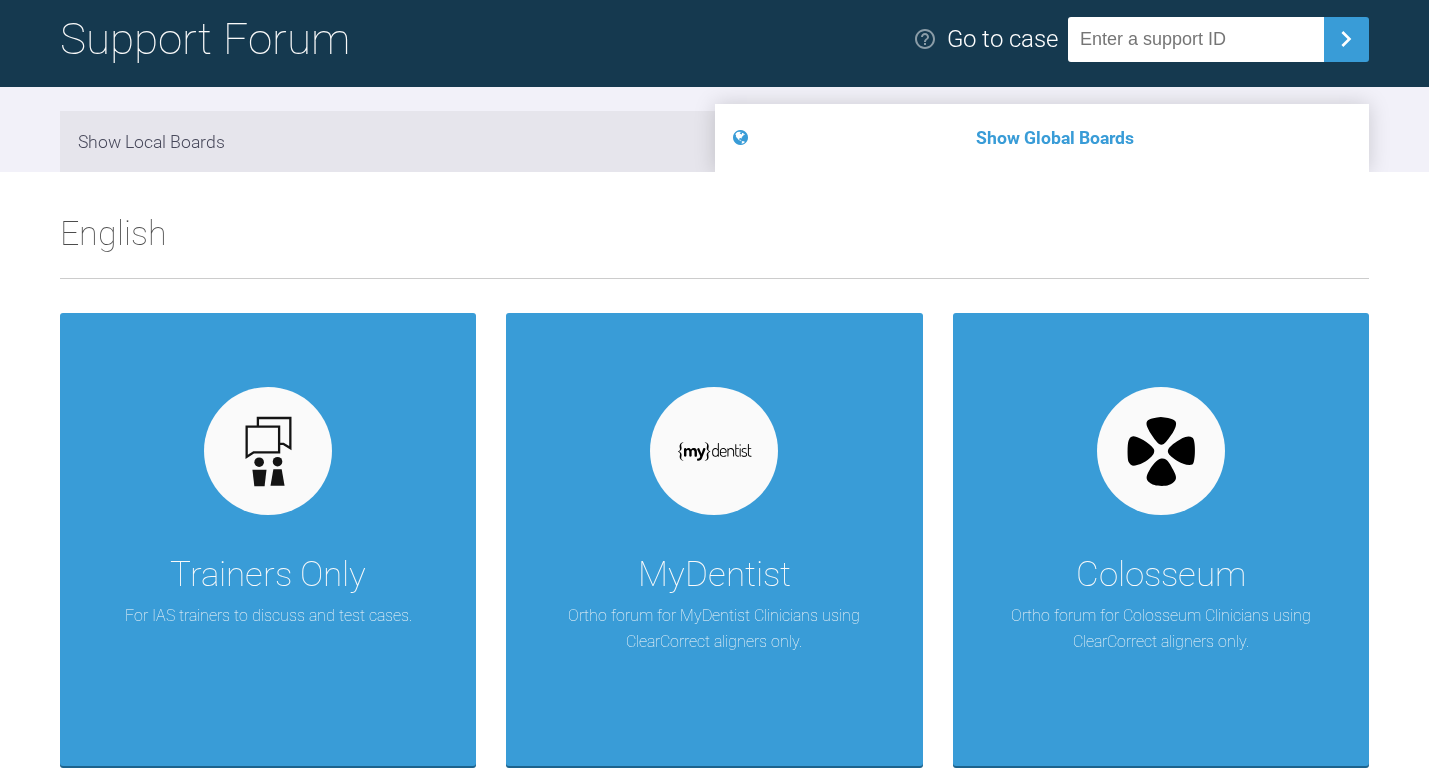 scroll, scrollTop: 0, scrollLeft: 0, axis: both 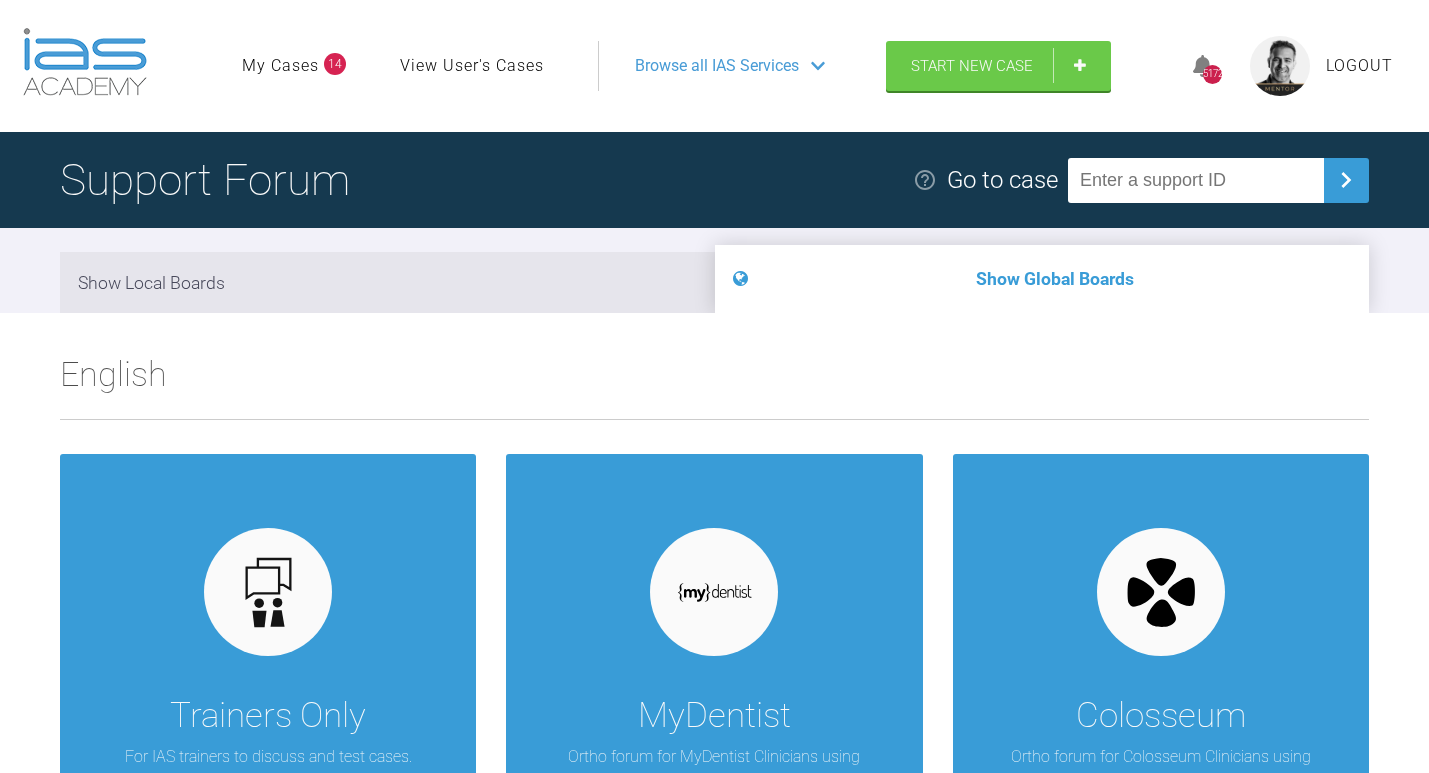 click 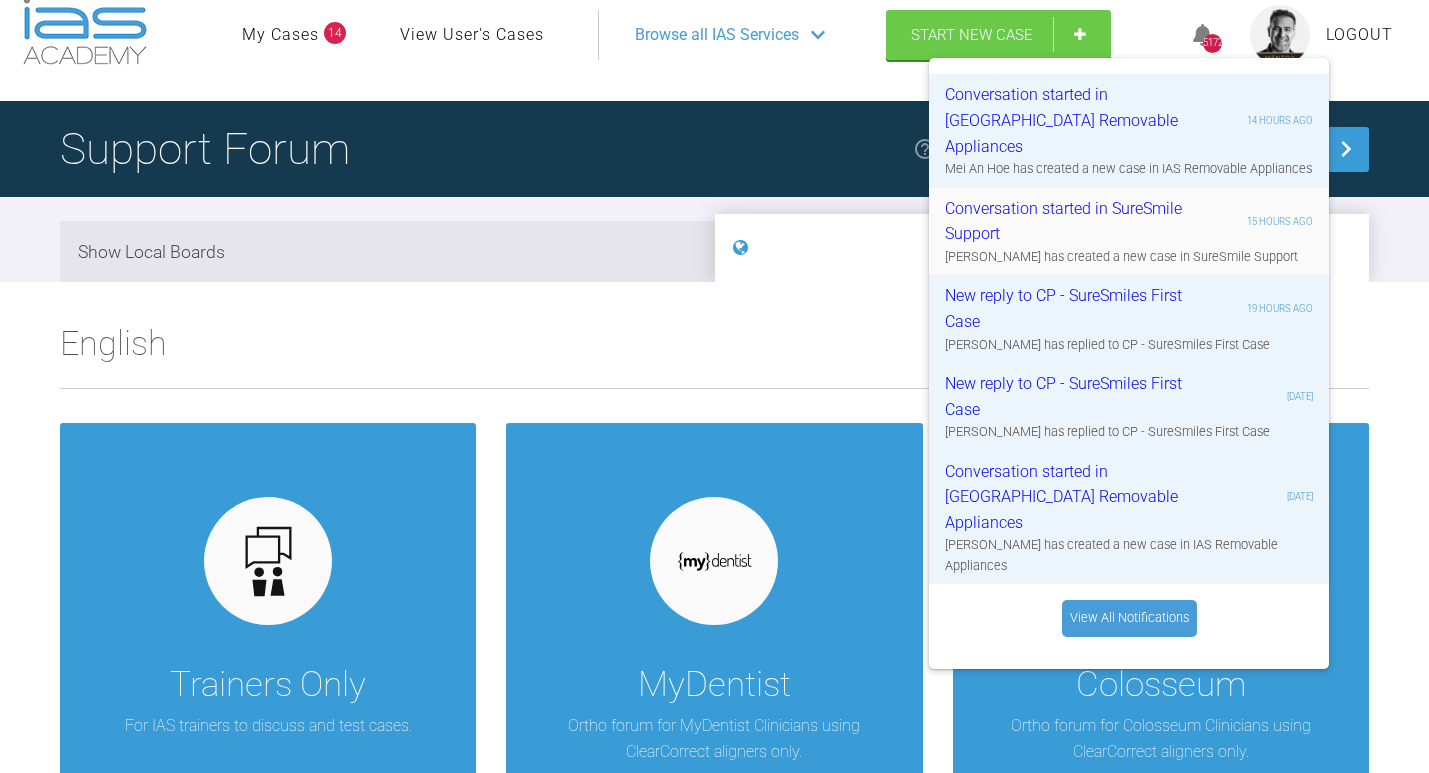 scroll, scrollTop: 35, scrollLeft: 0, axis: vertical 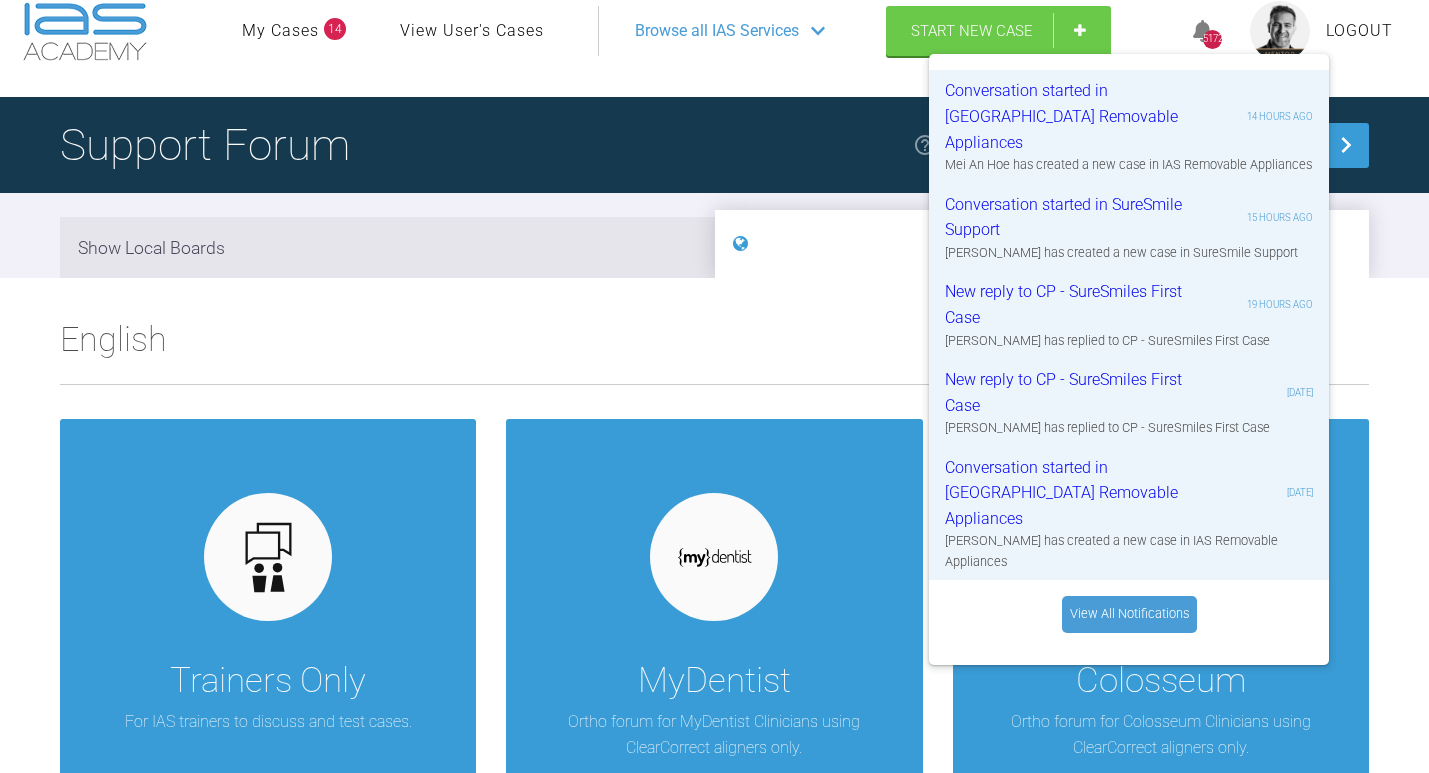 click on "View All Notifications" at bounding box center (1129, 614) 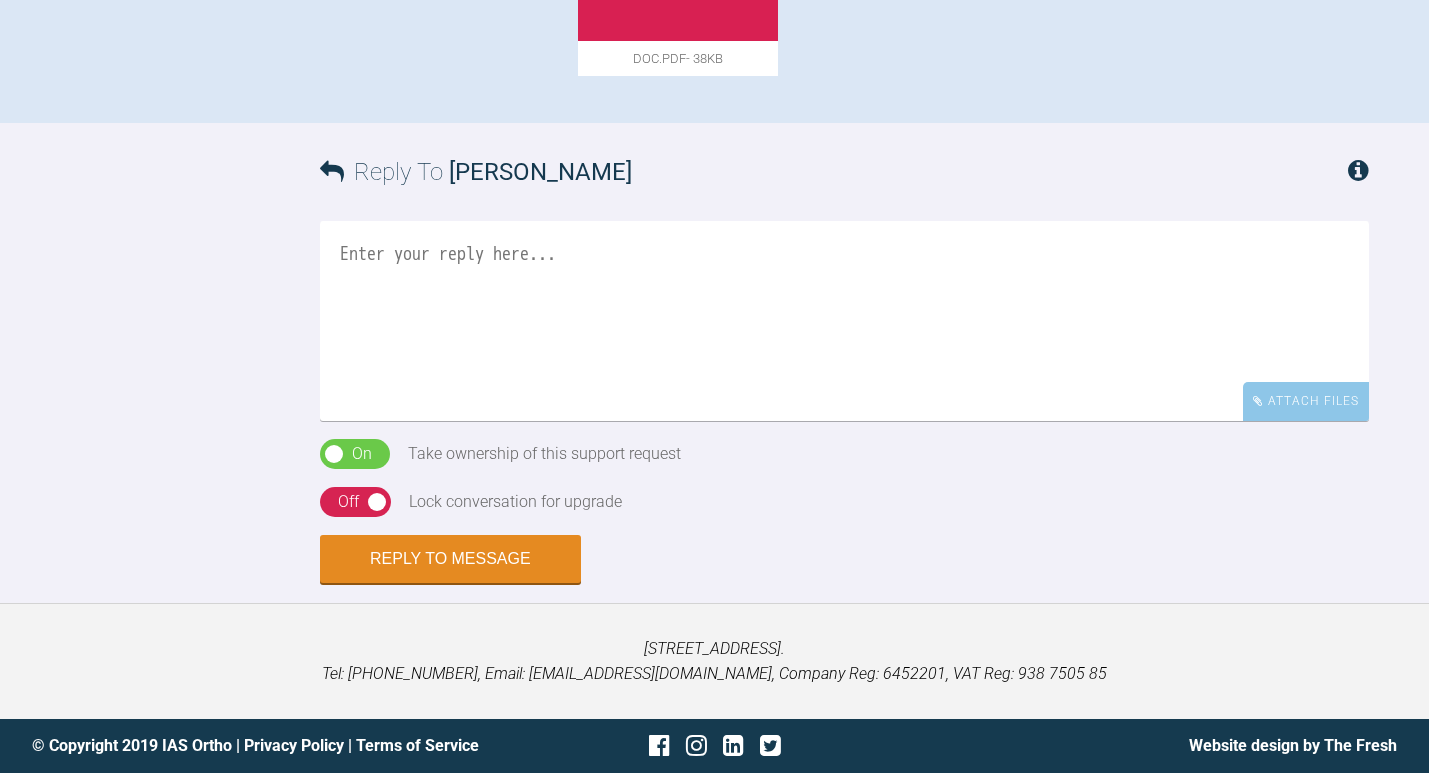 scroll, scrollTop: 1774, scrollLeft: 0, axis: vertical 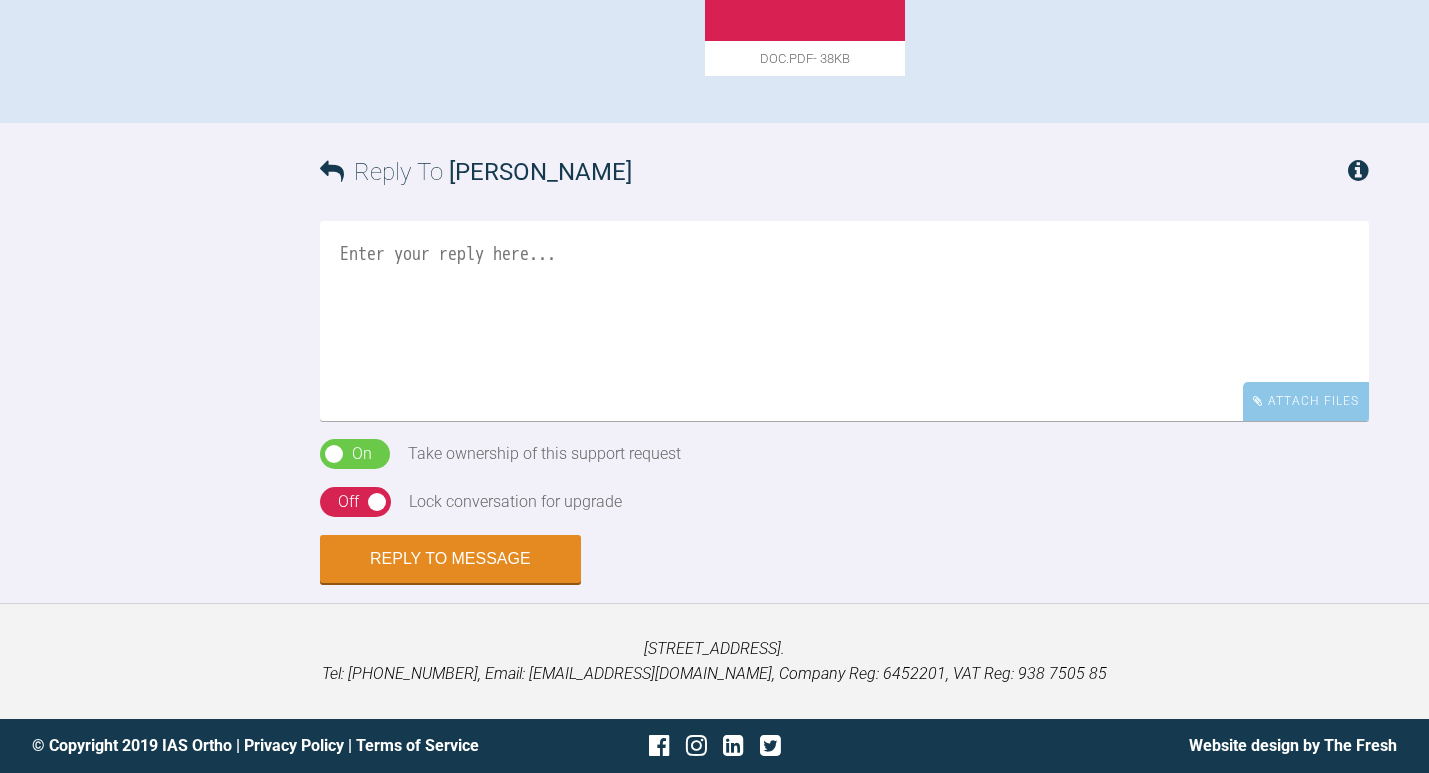 click at bounding box center [844, 321] 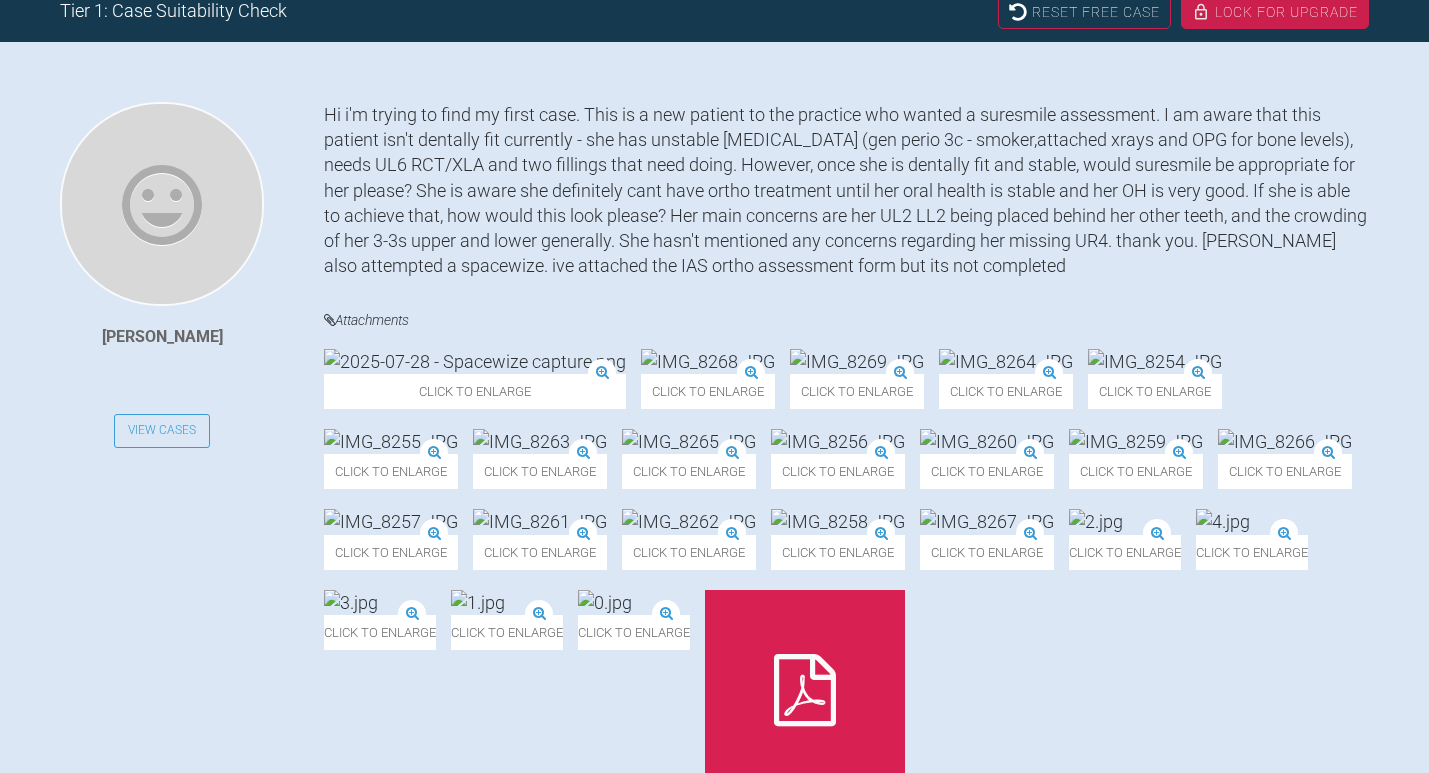 scroll, scrollTop: 435, scrollLeft: 0, axis: vertical 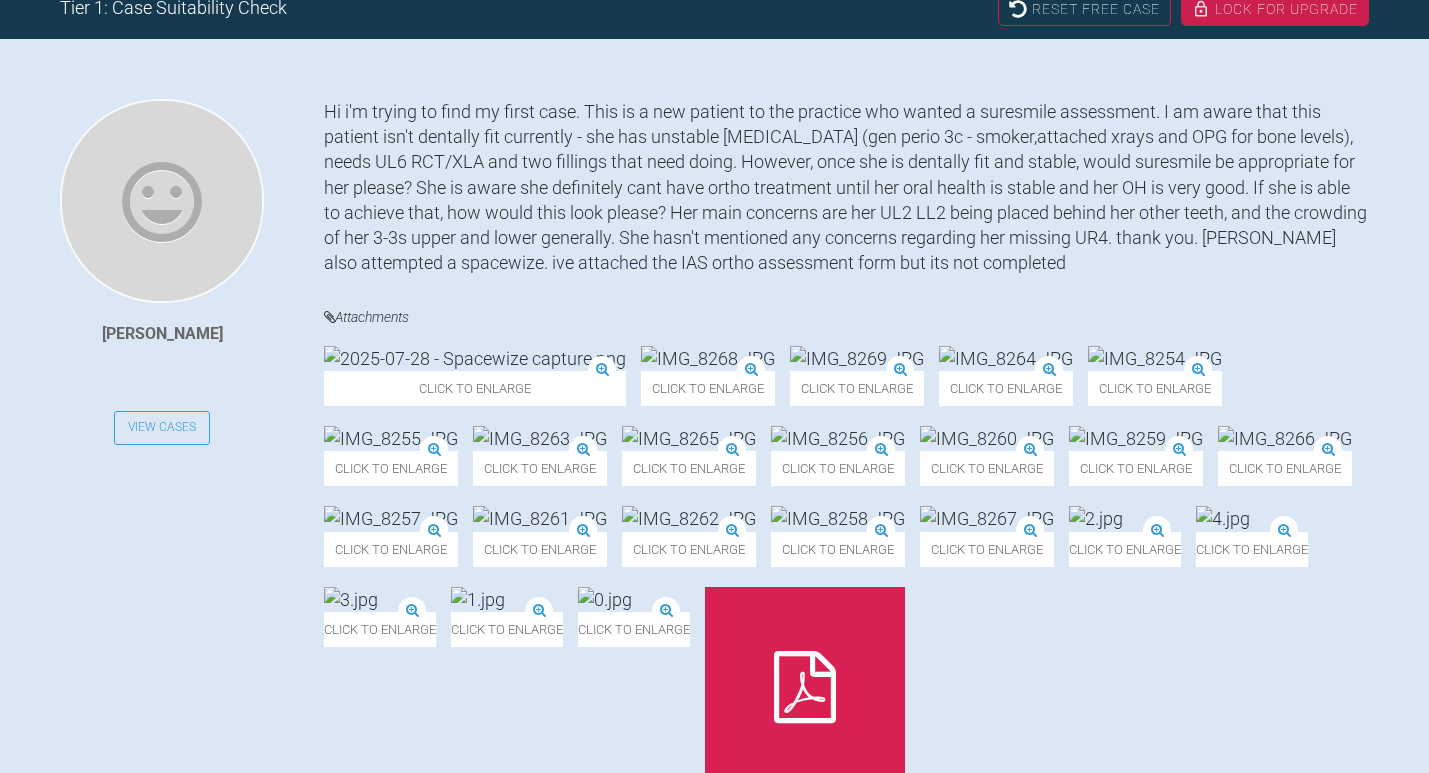 click at bounding box center [475, 358] 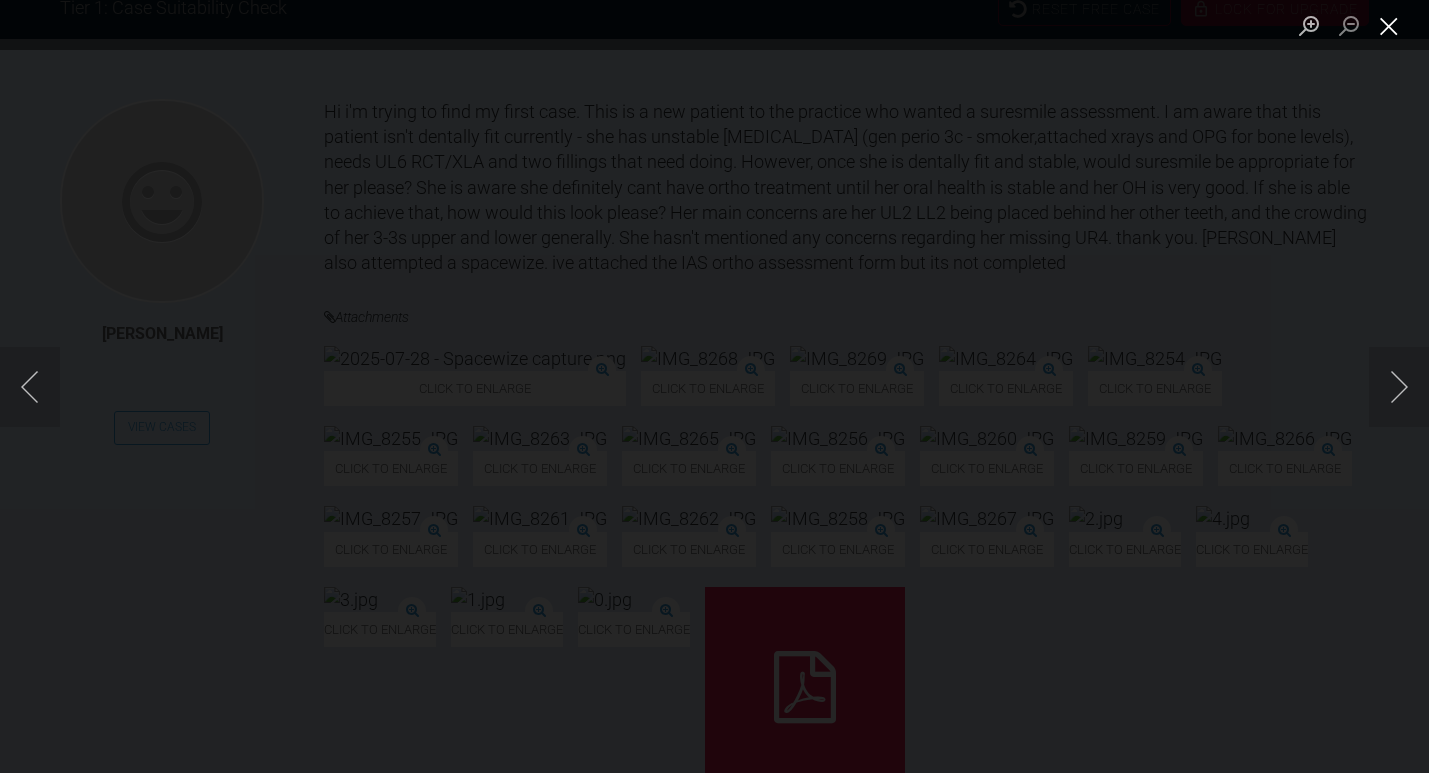 click at bounding box center [1389, 25] 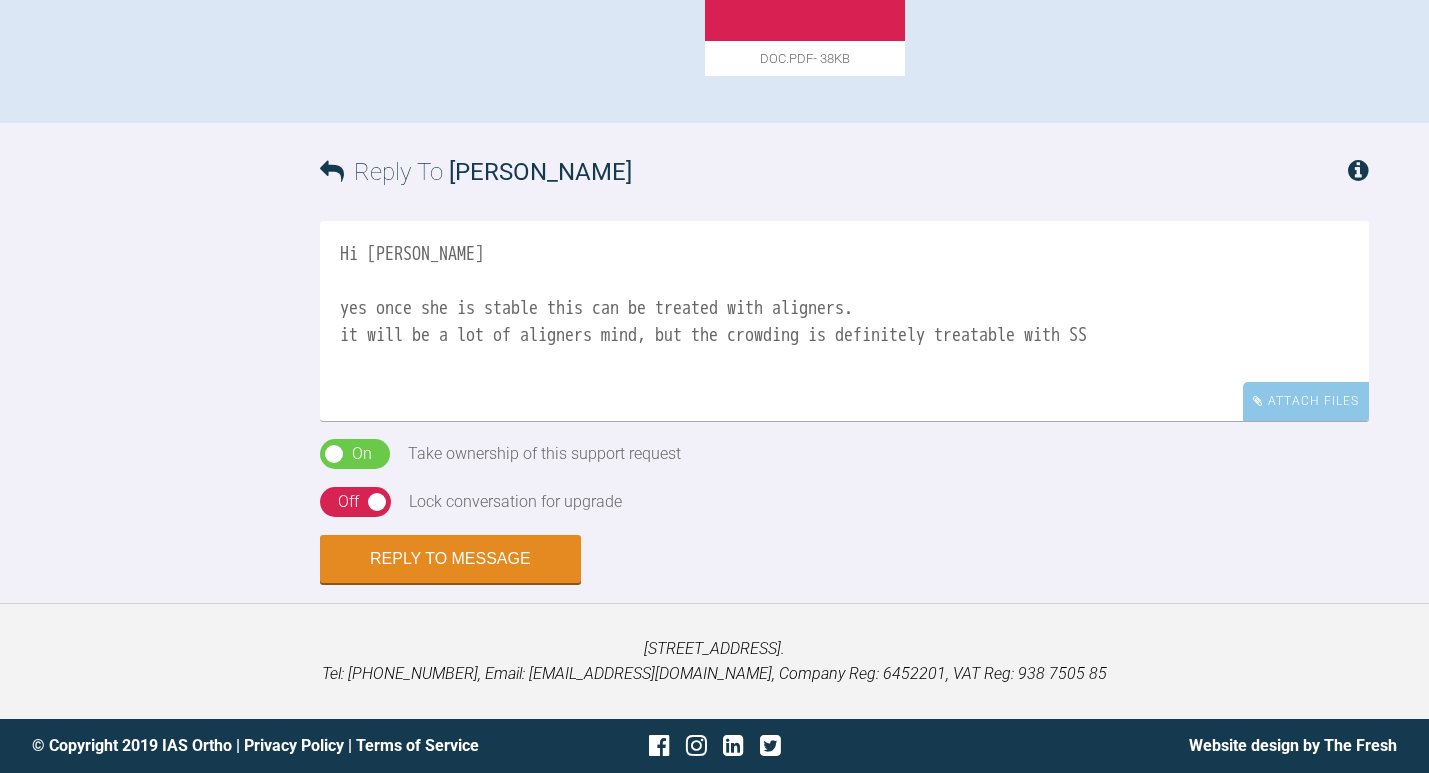scroll, scrollTop: 2137, scrollLeft: 0, axis: vertical 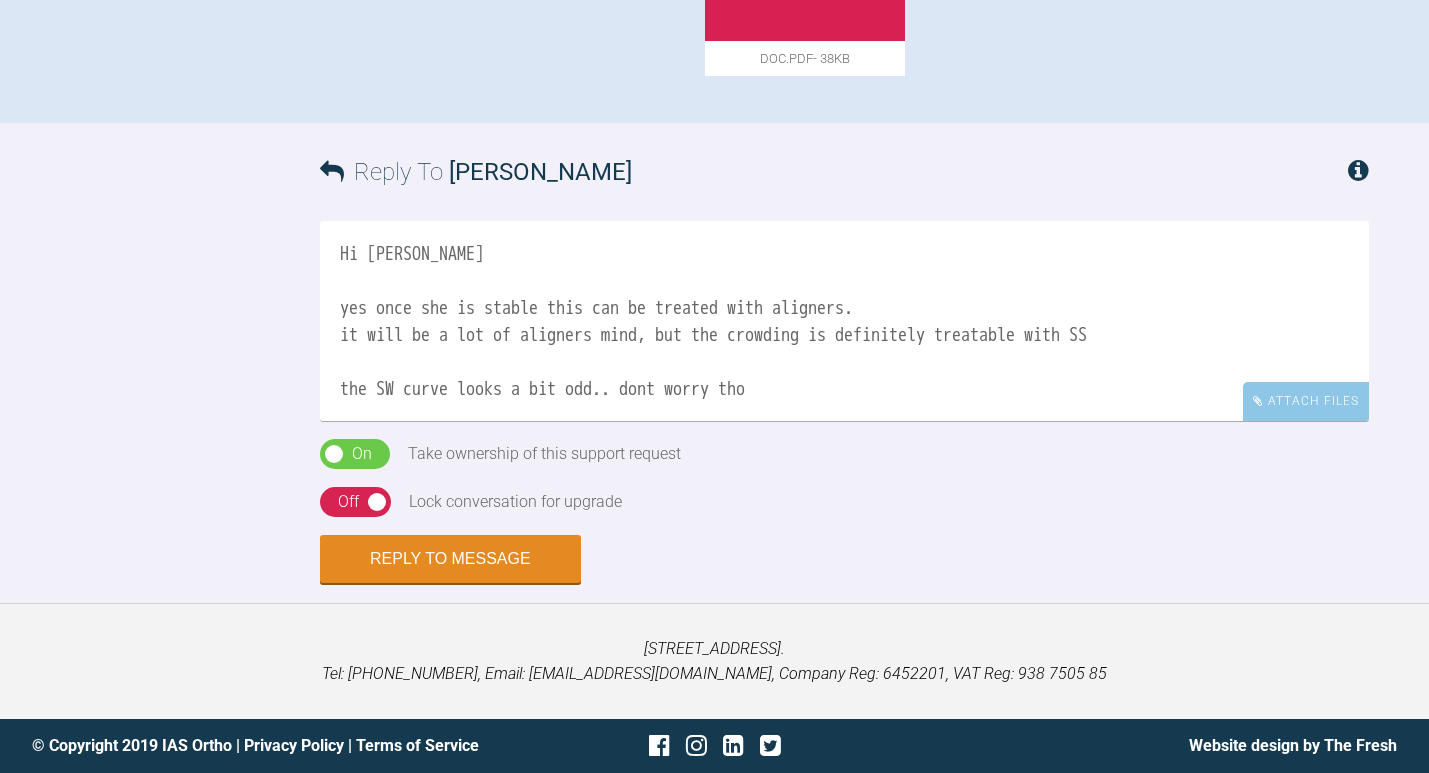 click on "Hi [PERSON_NAME]
yes once she is stable this can be treated with aligners.
it will be a lot of aligners mind, but the crowding is definitely treatable with SS
the SW curve looks a bit odd.. dont worry tho" at bounding box center (844, 321) 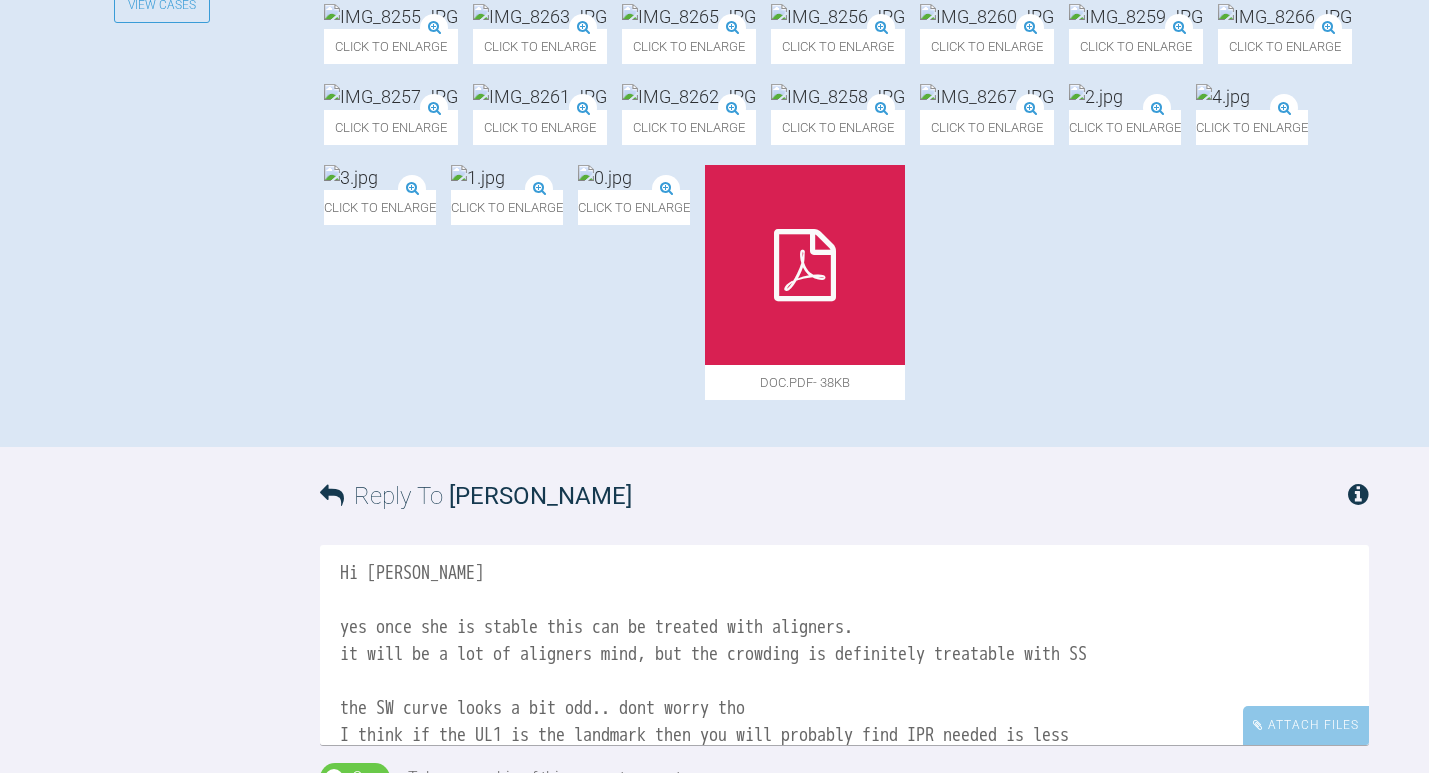 scroll, scrollTop: 852, scrollLeft: 0, axis: vertical 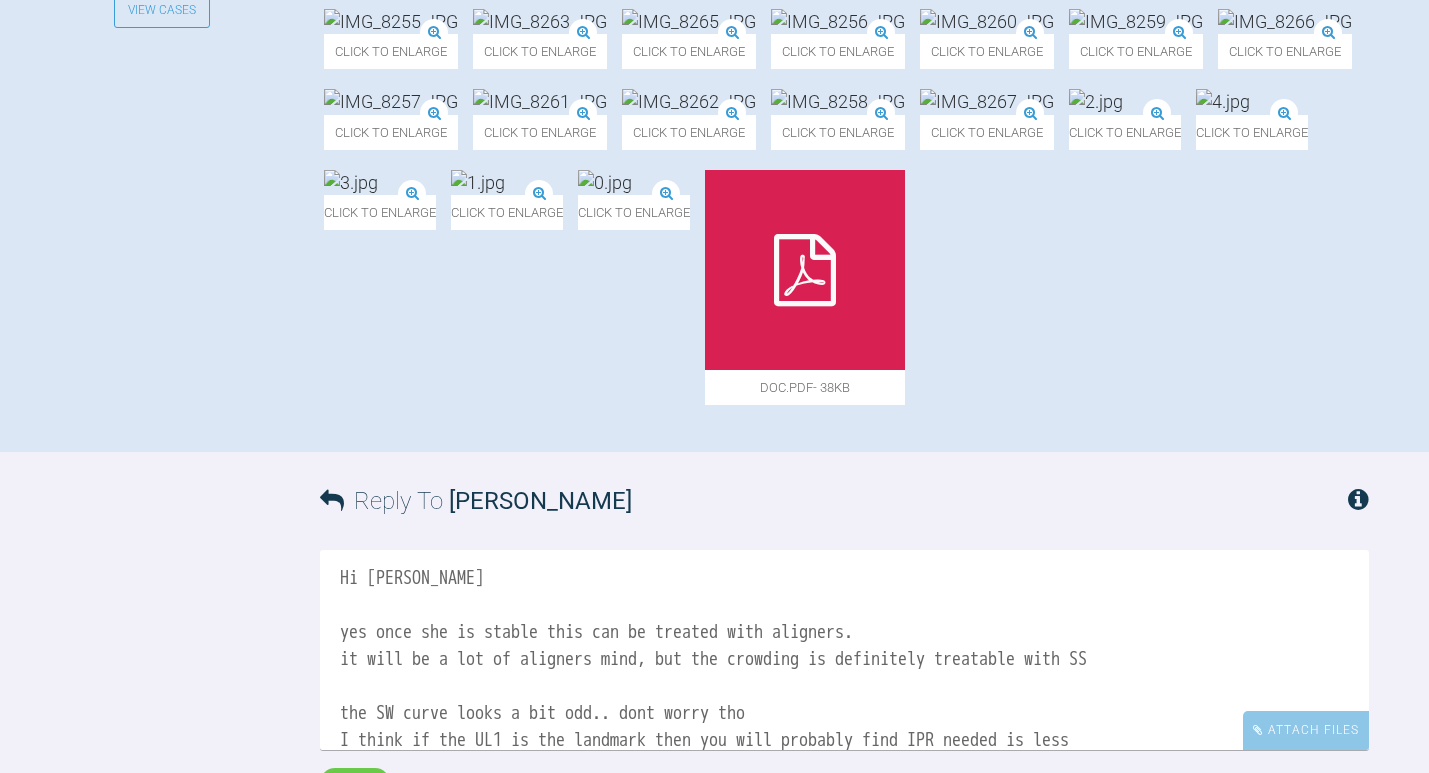 click at bounding box center (838, 21) 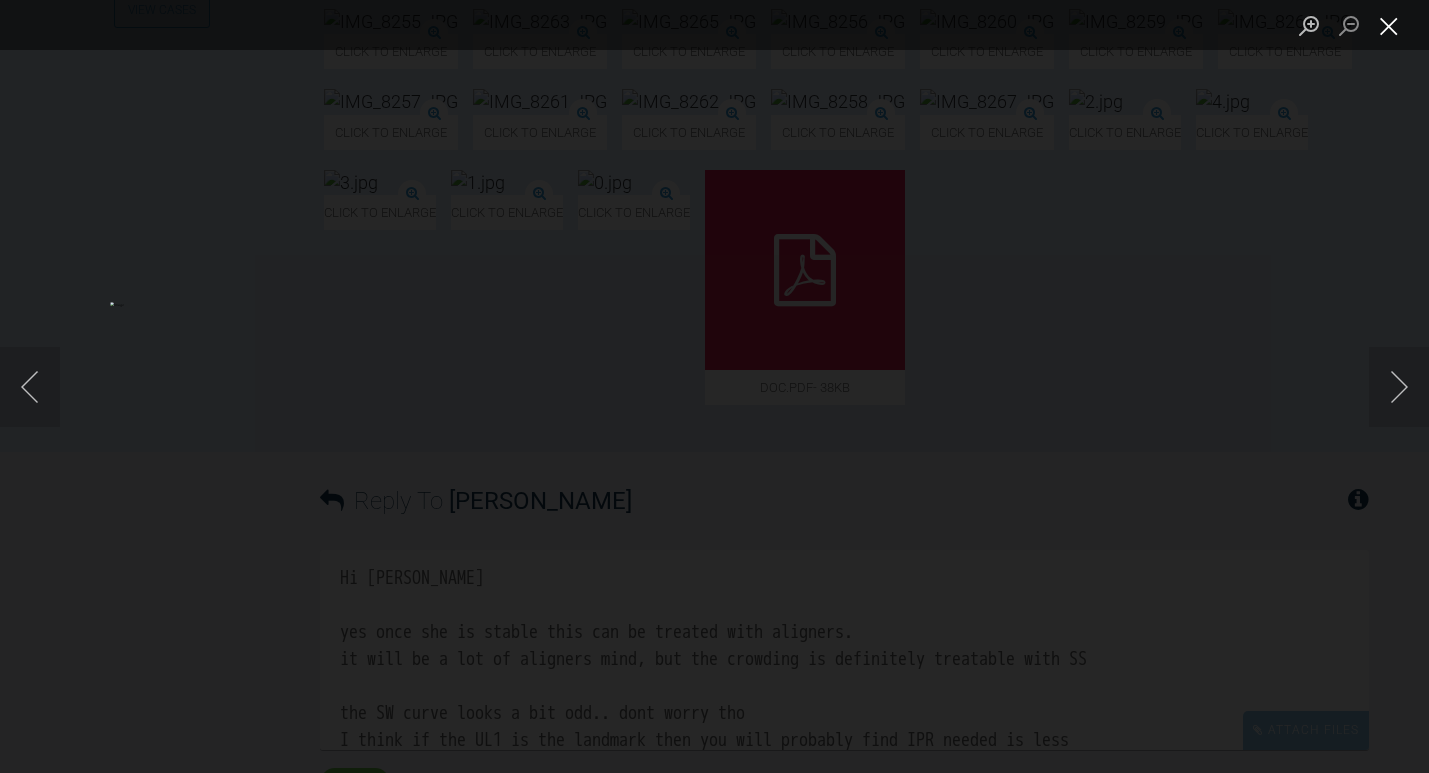 click at bounding box center (1389, 25) 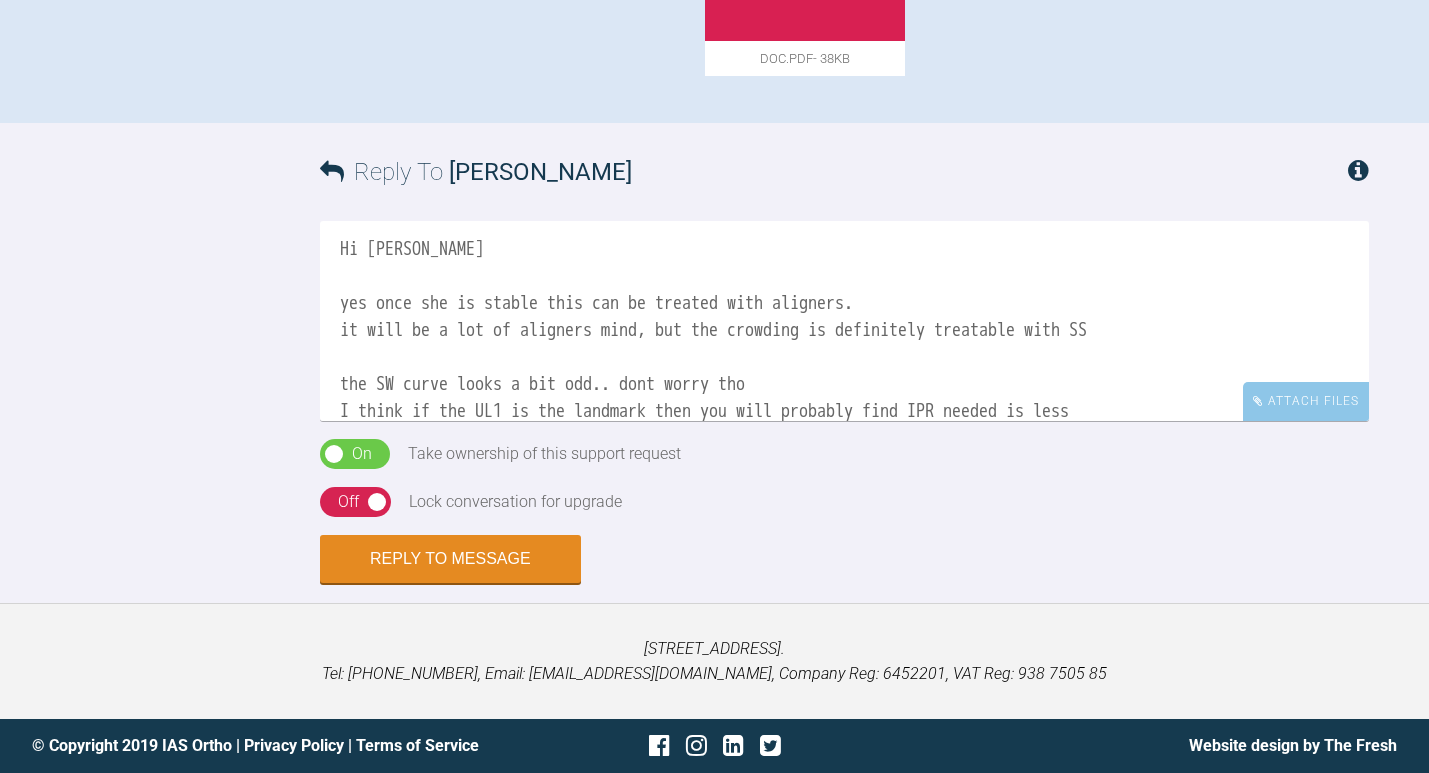 scroll, scrollTop: 1777, scrollLeft: 0, axis: vertical 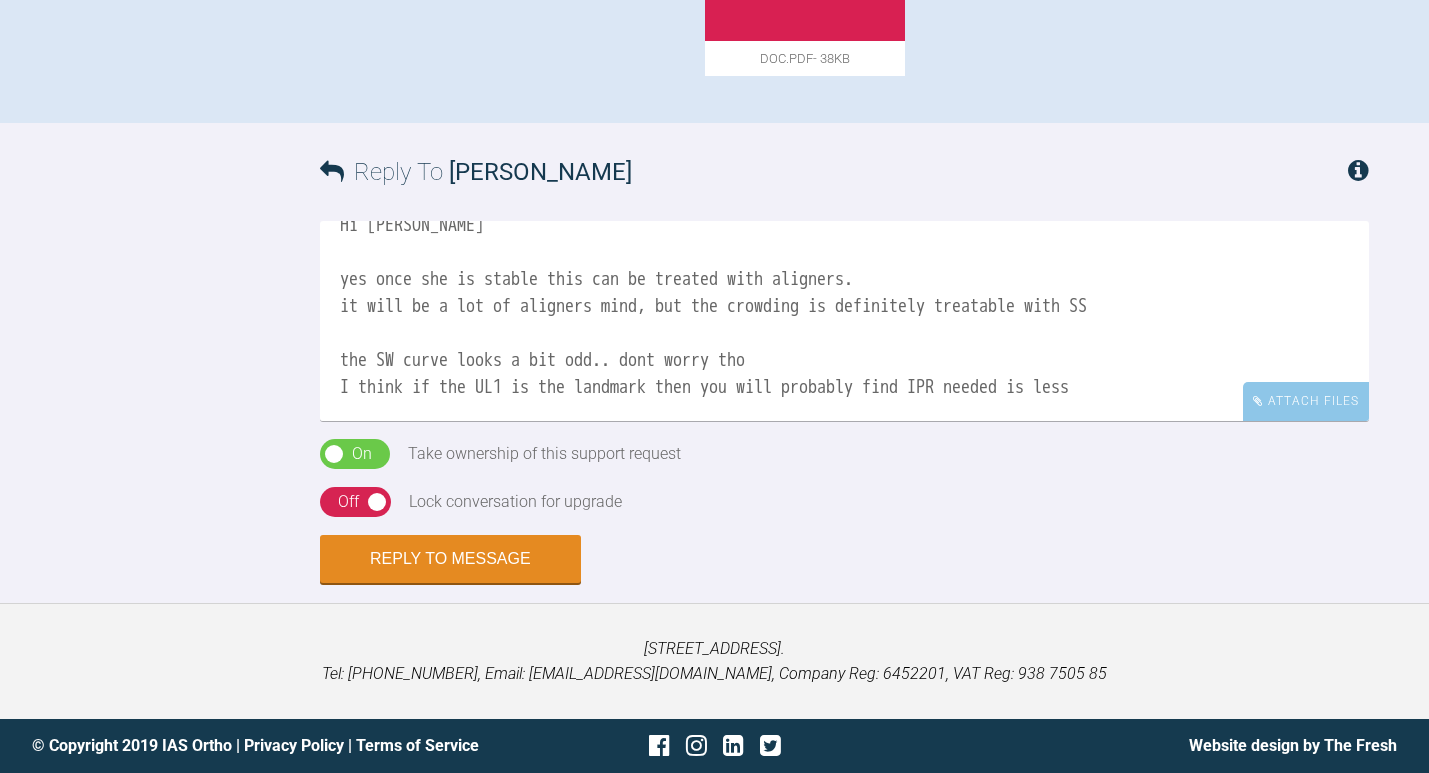 click on "Hi [PERSON_NAME]
yes once she is stable this can be treated with aligners.
it will be a lot of aligners mind, but the crowding is definitely treatable with SS
the SW curve looks a bit odd.. dont worry tho
I think if the UL1 is the landmark then you will probably find IPR needed is less" at bounding box center (844, 321) 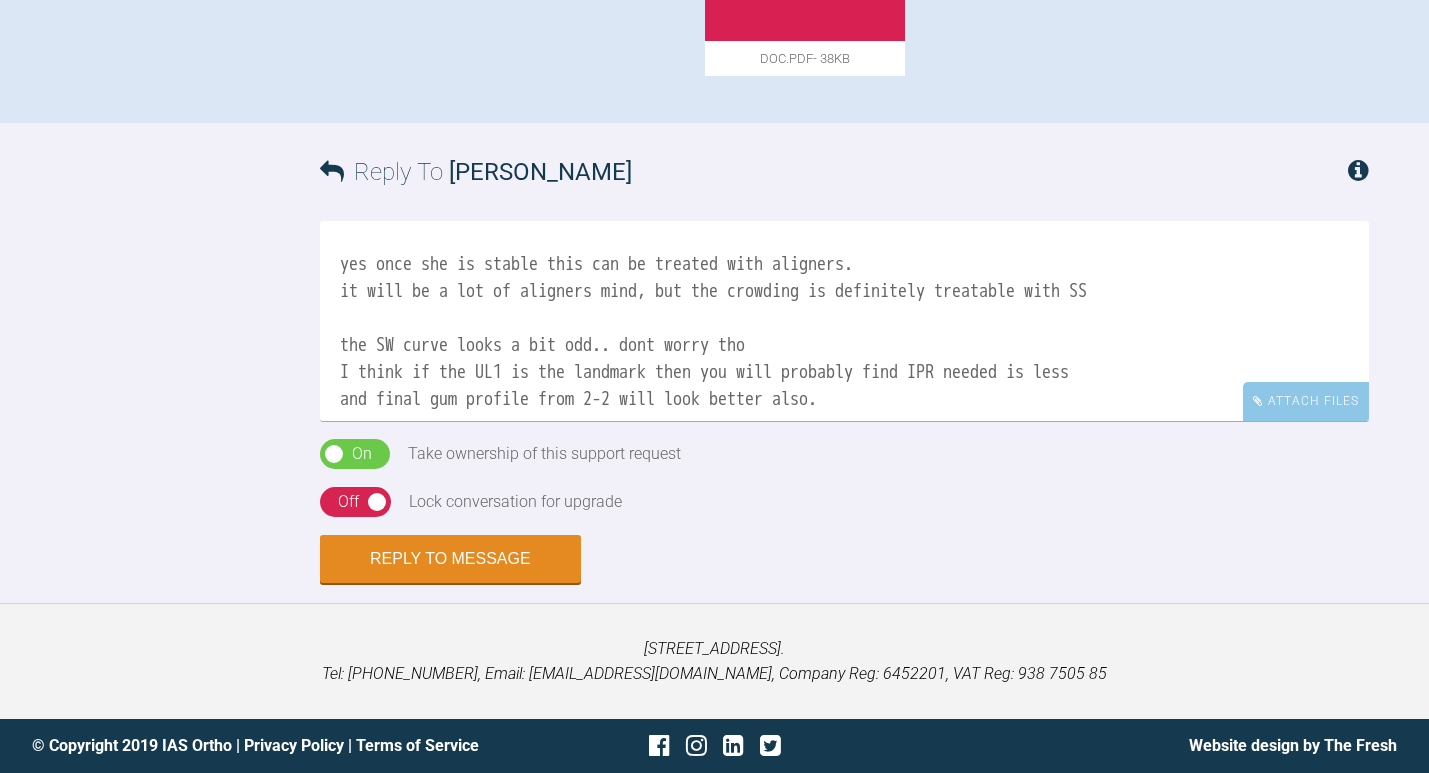 scroll, scrollTop: 42, scrollLeft: 0, axis: vertical 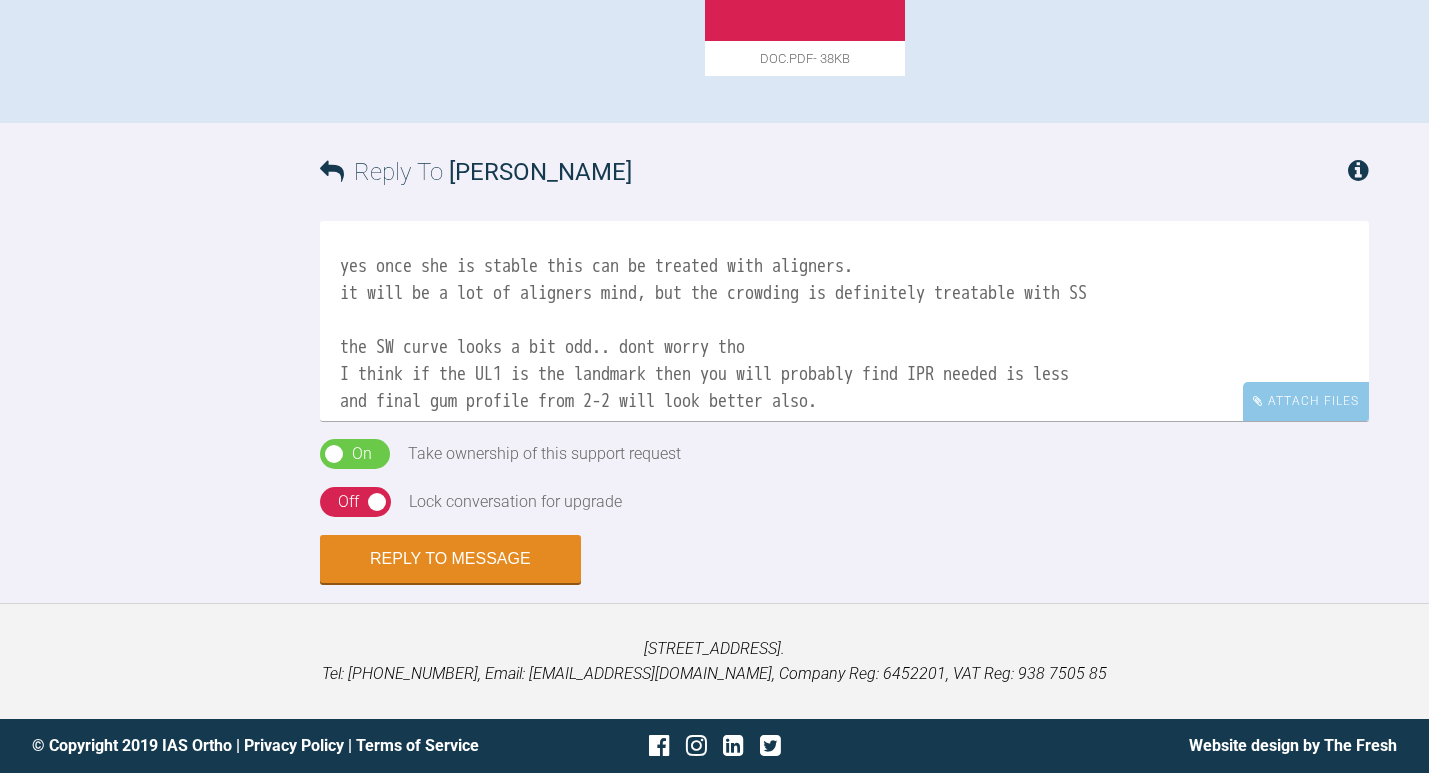 click on "Hi [PERSON_NAME]
yes once she is stable this can be treated with aligners.
it will be a lot of aligners mind, but the crowding is definitely treatable with SS
the SW curve looks a bit odd.. dont worry tho
I think if the UL1 is the landmark then you will probably find IPR needed is less
and final gum profile from 2-2 will look better also." at bounding box center (844, 321) 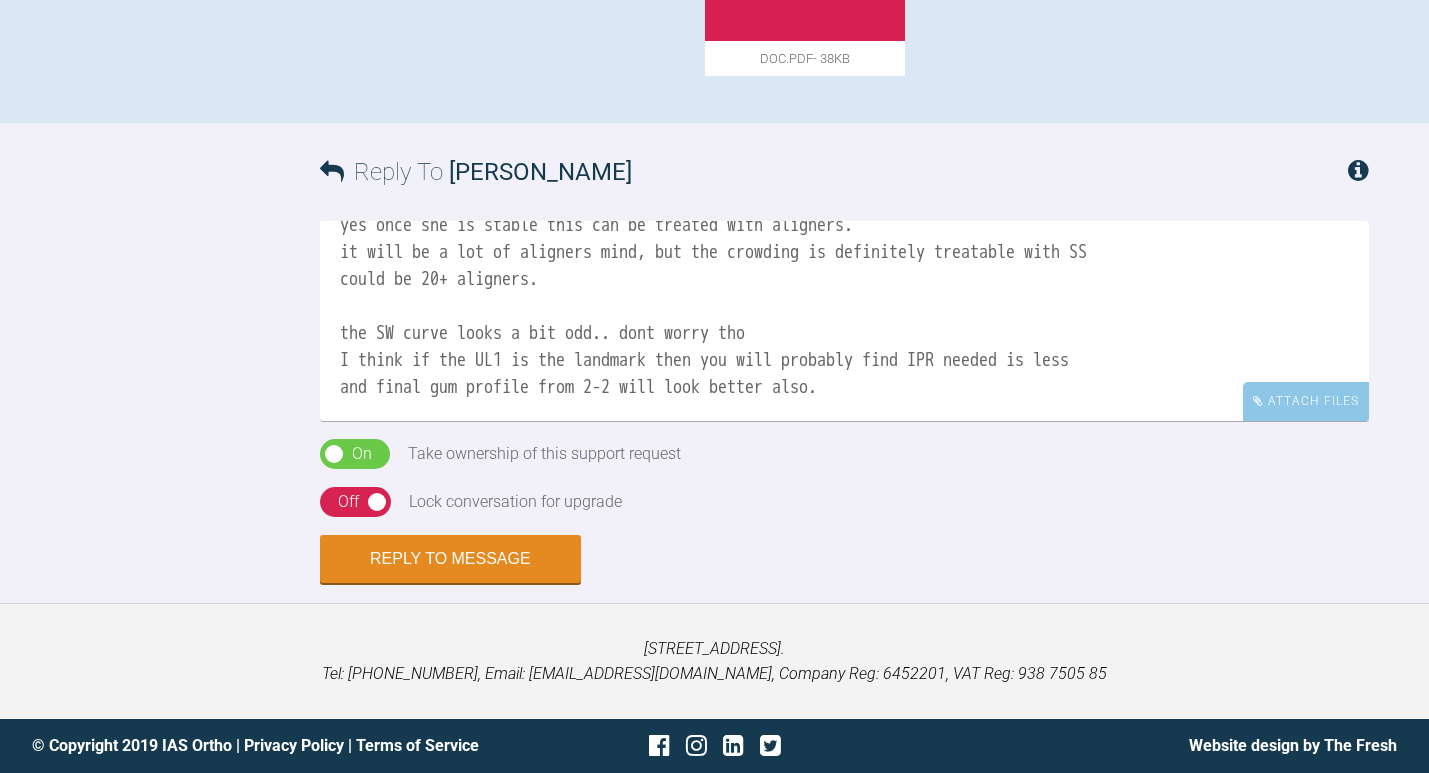 scroll, scrollTop: 135, scrollLeft: 0, axis: vertical 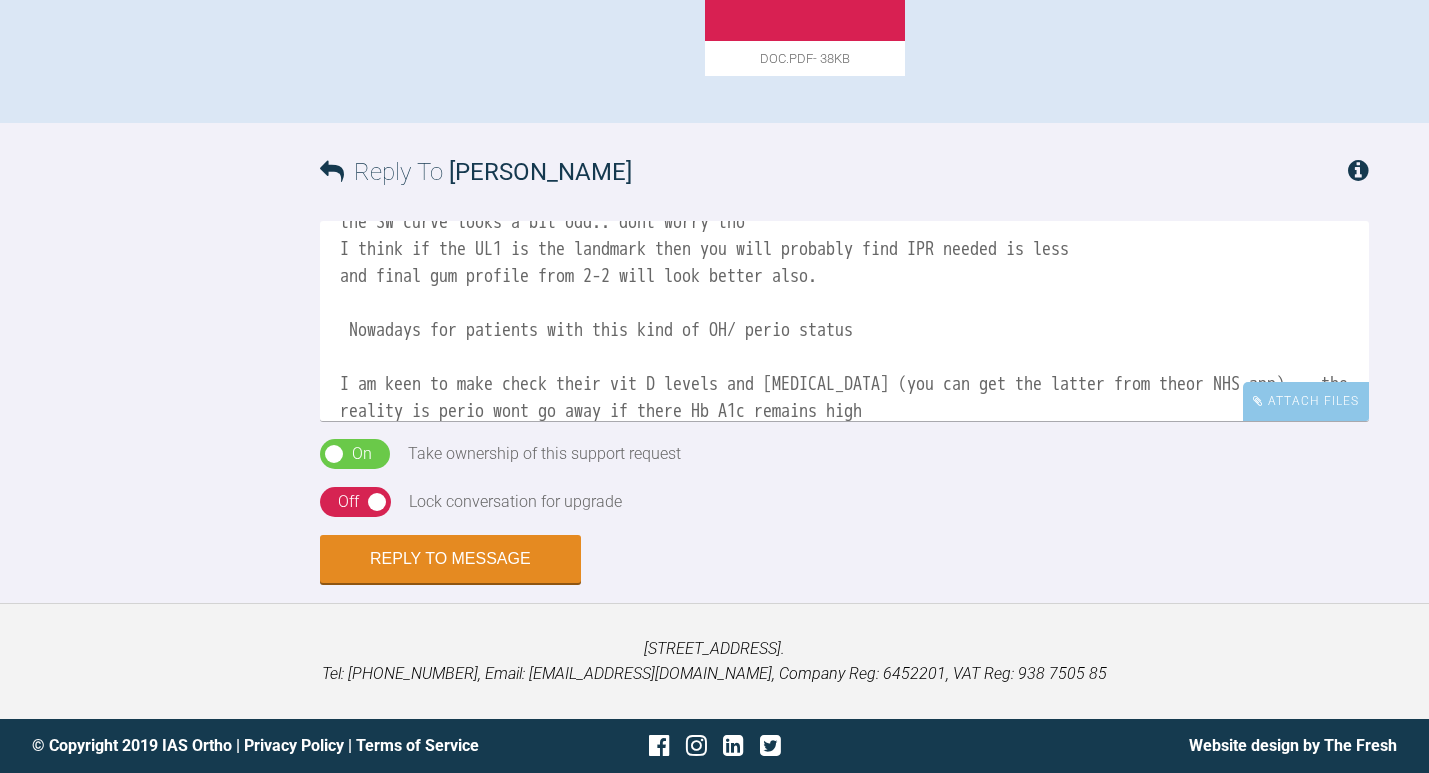 click on "Hi [PERSON_NAME]
yes once she is stable this can be treated with aligners.
it will be a lot of aligners mind, but the crowding is definitely treatable with SS
could be 20+ aligners.
the SW curve looks a bit odd.. dont worry tho
I think if the UL1 is the landmark then you will probably find IPR needed is less
and final gum profile from 2-2 will look better also.
Nowadays for patients with this kind of OH/ perio status
I am keen to make check their vit D levels and [MEDICAL_DATA] (you can get the latter from theor NHS app) .. the reality is perio wont go away if there Hb A1c remains high" at bounding box center (844, 321) 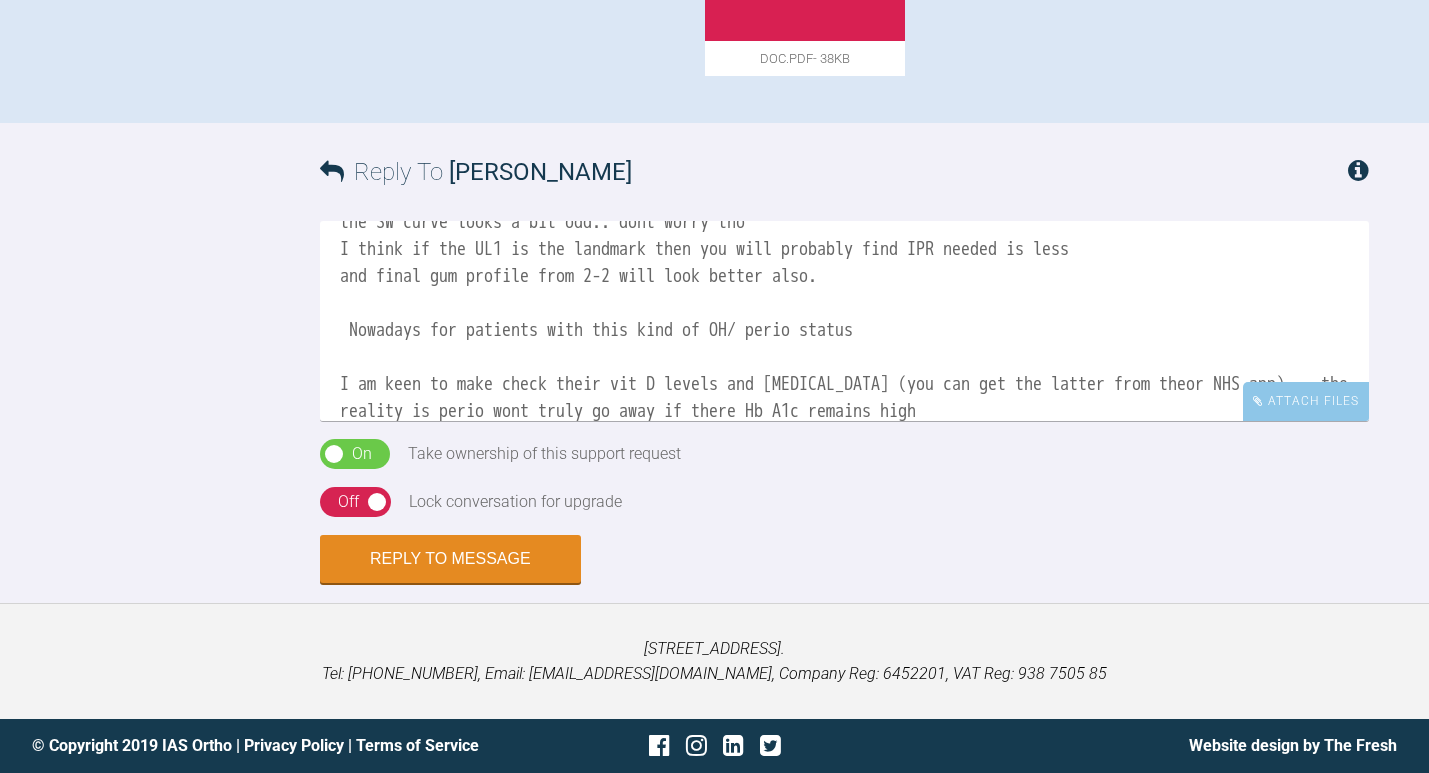 scroll, scrollTop: 218, scrollLeft: 0, axis: vertical 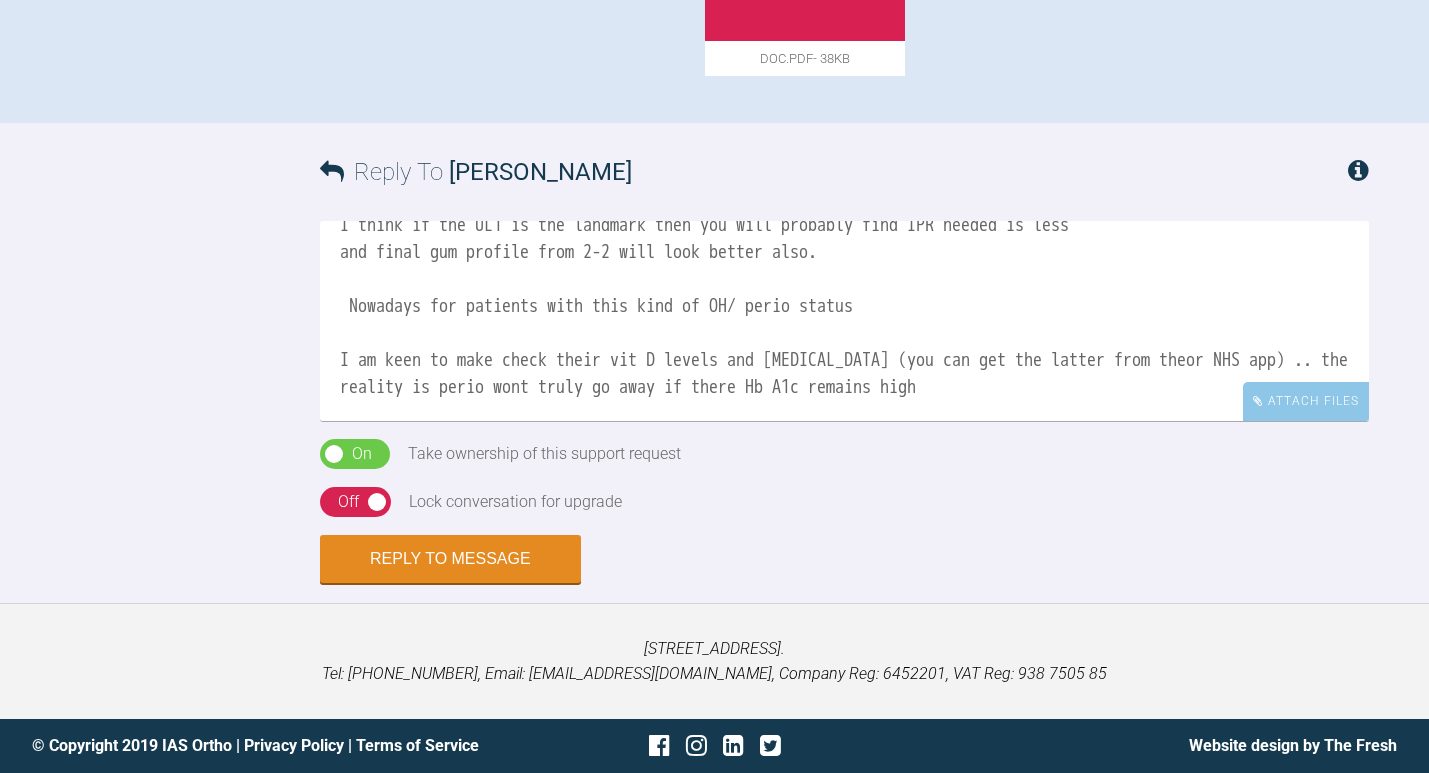 click on "Hi [PERSON_NAME]
yes once she is stable this can be treated with aligners.
it will be a lot of aligners mind, but the crowding is definitely treatable with SS
could be 20+ aligners.
the SW curve looks a bit odd.. dont worry tho
I think if the UL1 is the landmark then you will probably find IPR needed is less
and final gum profile from 2-2 will look better also.
Nowadays for patients with this kind of OH/ perio status
I am keen to make check their vit D levels and [MEDICAL_DATA] (you can get the latter from theor NHS app) .. the reality is perio wont truly go away if there Hb A1c remains high" at bounding box center [844, 321] 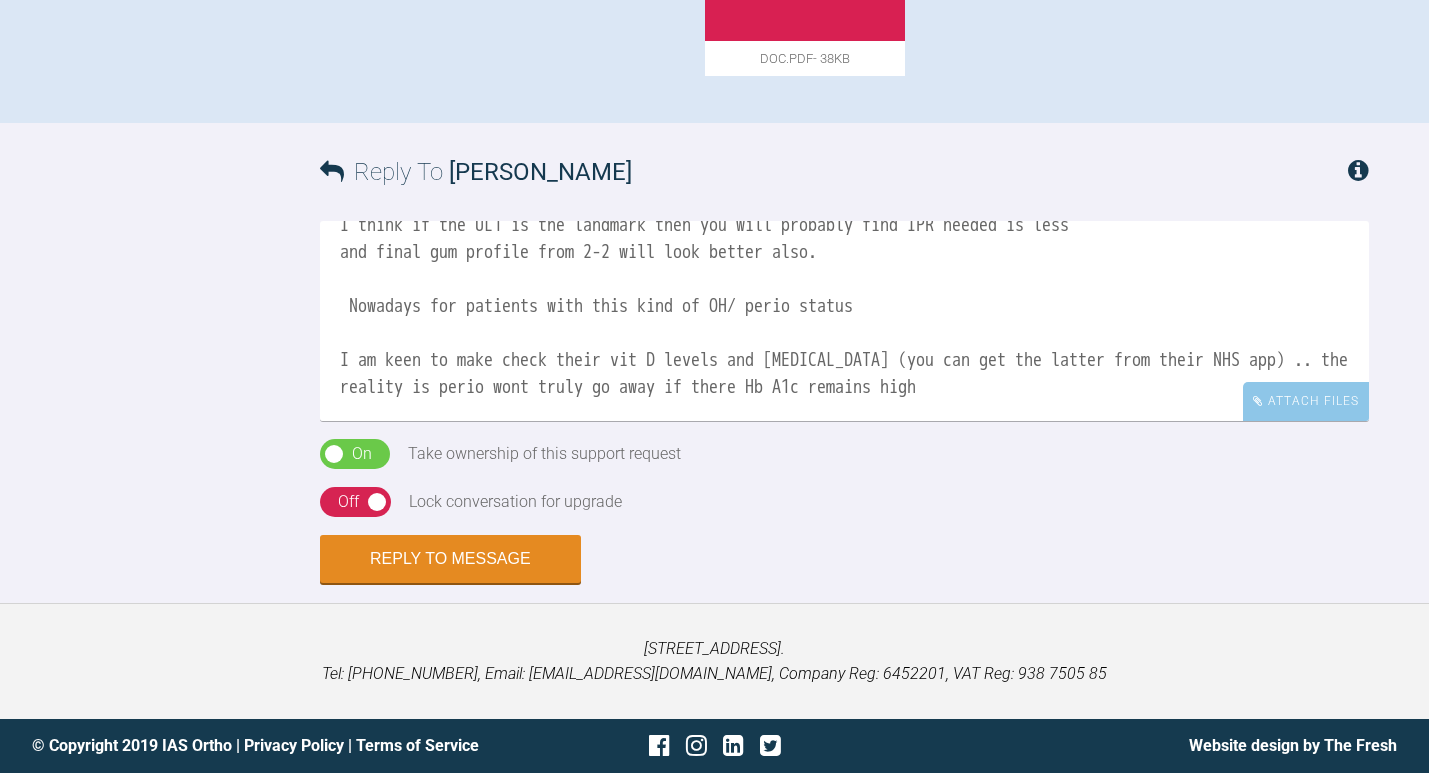 scroll, scrollTop: 2039, scrollLeft: 0, axis: vertical 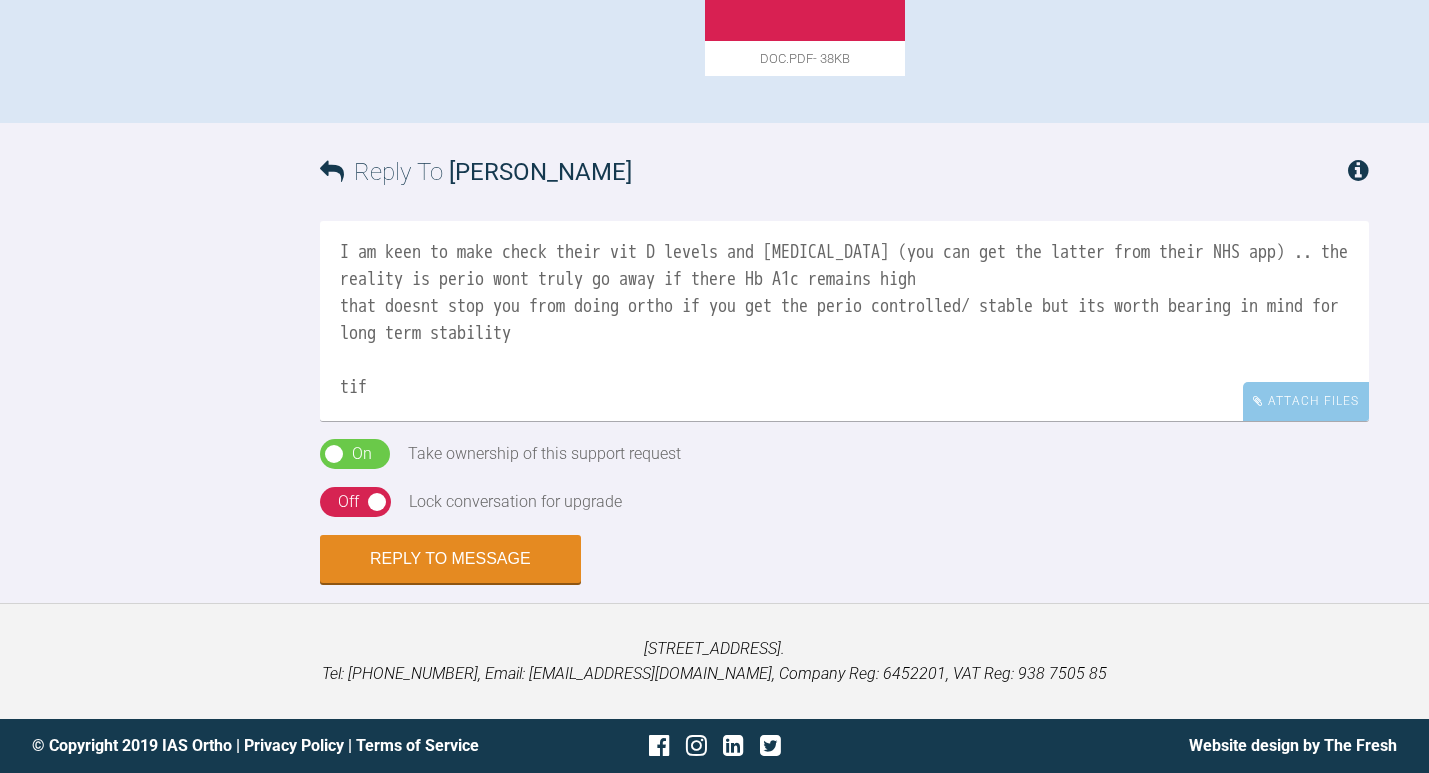 type on "Hi [PERSON_NAME]
yes once she is stable this can be treated with aligners.
it will be a lot of aligners mind, but the crowding is definitely treatable with SS
could be 20+ aligners.
the SW curve looks a bit odd.. dont worry tho
I think if the UL1 is the landmark then you will probably find IPR needed is less
and final gum profile from 2-2 will look better also.
Nowadays for patients with this kind of OH/ perio status
I am keen to make check their vit D levels and [MEDICAL_DATA] (you can get the latter from their NHS app) .. the reality is perio wont truly go away if there Hb A1c remains high
that doesnt stop you from doing ortho if you get the perio controlled/ stable but its worth bearing in mind for long term stability
tif" 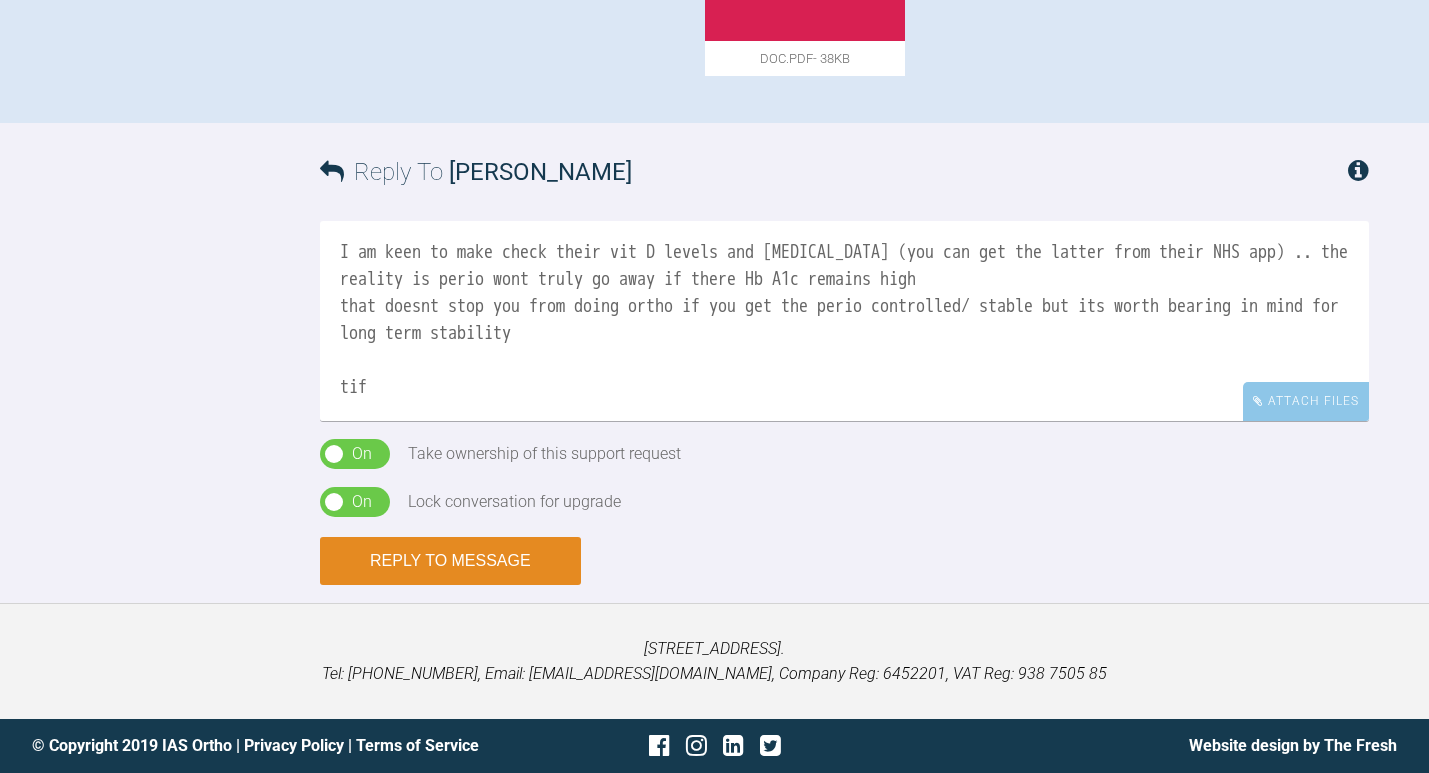 click on "Reply to Message" at bounding box center [450, 561] 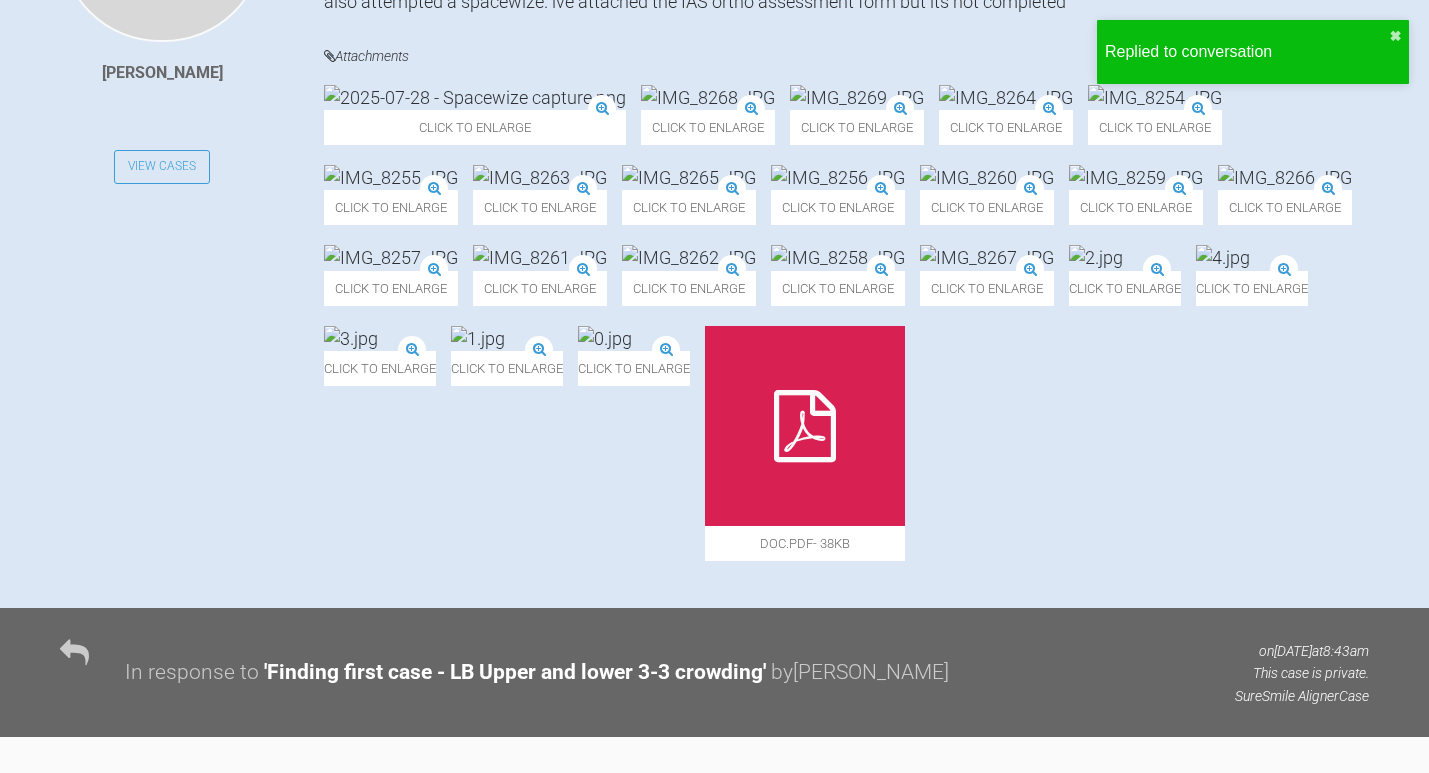 scroll, scrollTop: 0, scrollLeft: 0, axis: both 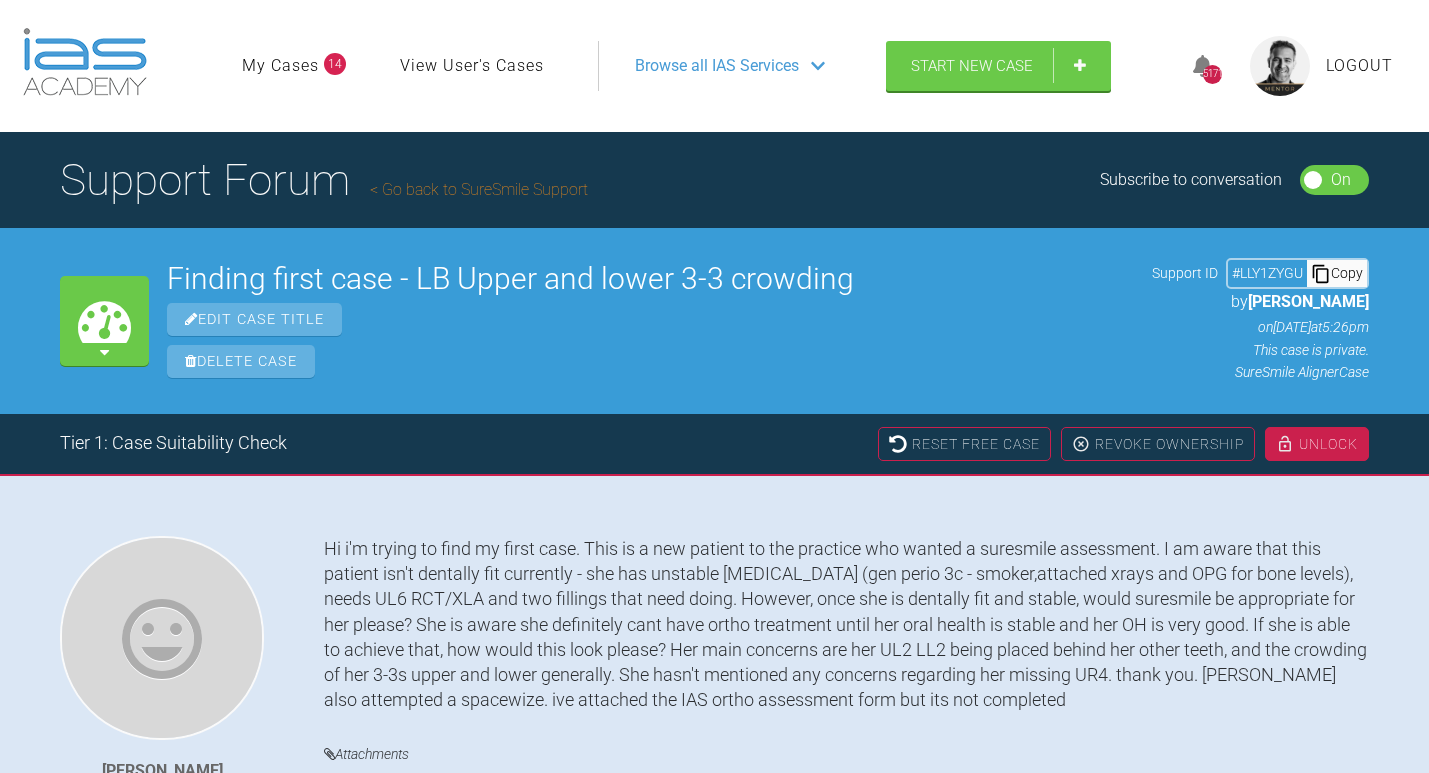 click on "5171" at bounding box center (1212, 74) 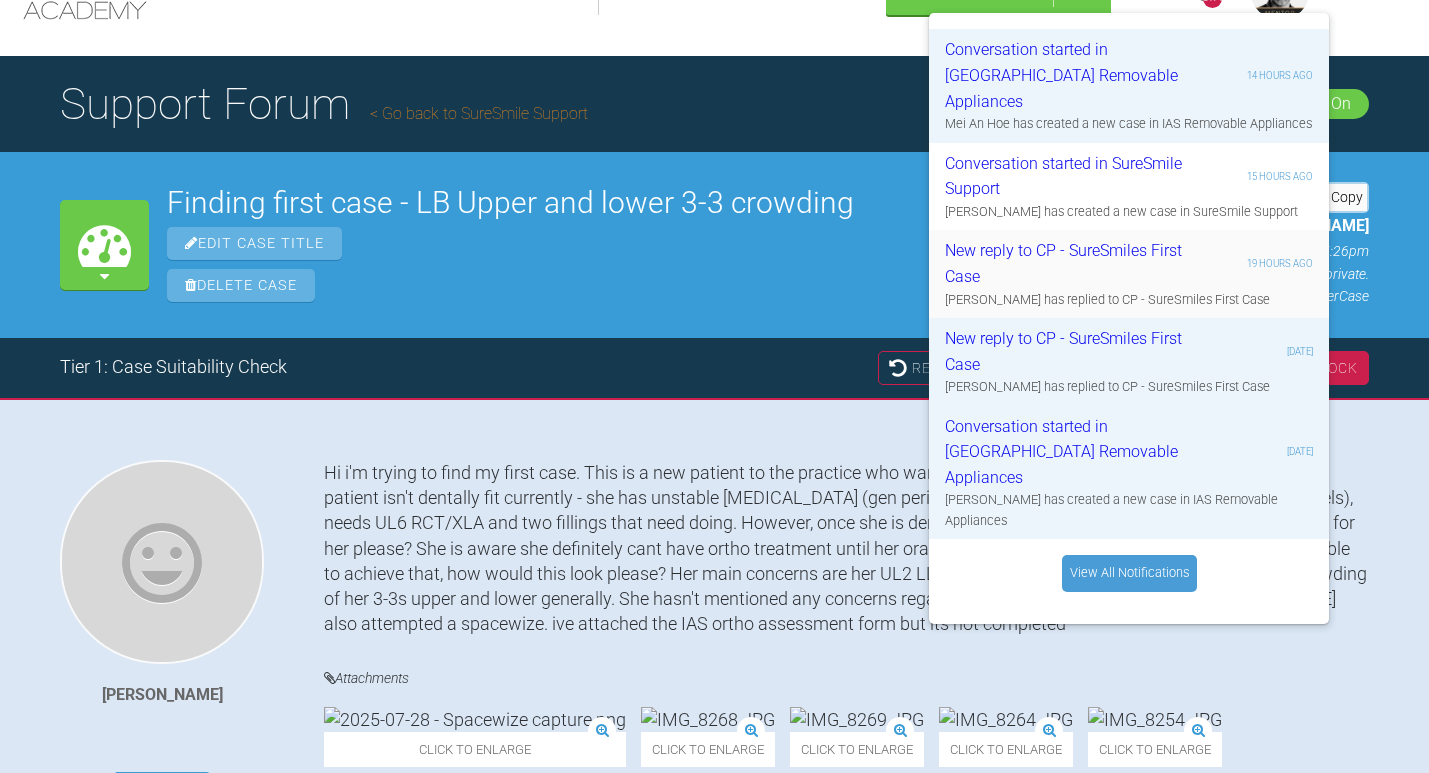 scroll, scrollTop: 77, scrollLeft: 0, axis: vertical 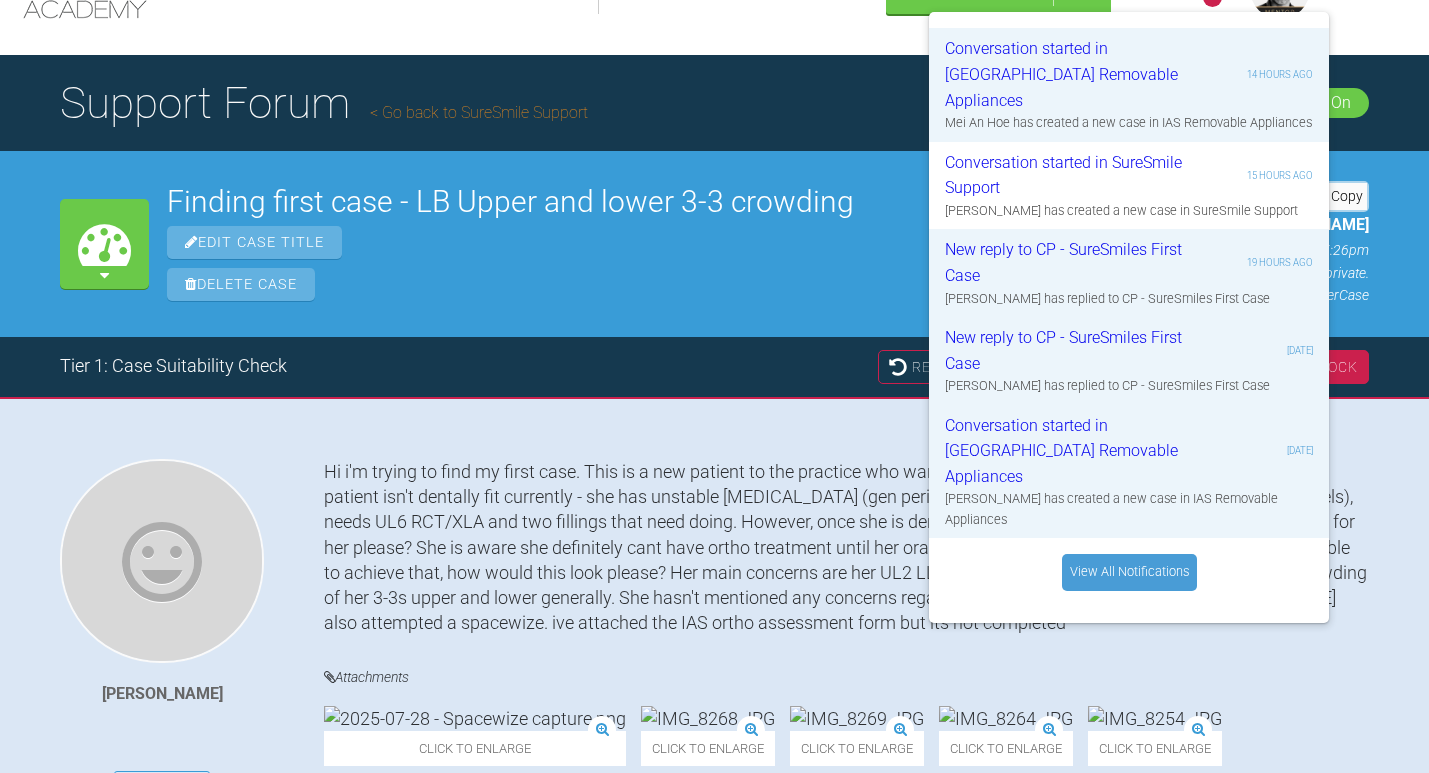 click on "View All Notifications" at bounding box center [1129, 572] 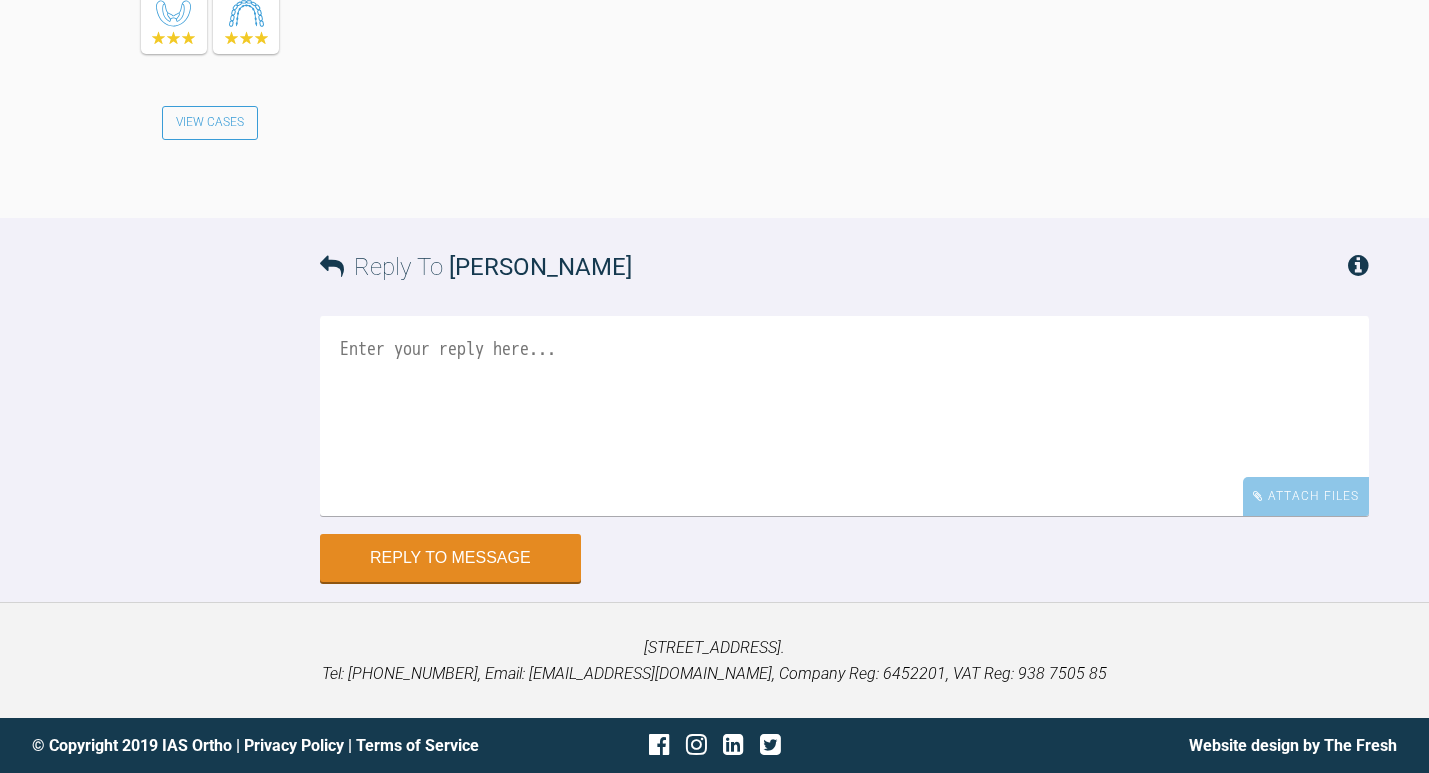 scroll, scrollTop: 7084, scrollLeft: 0, axis: vertical 